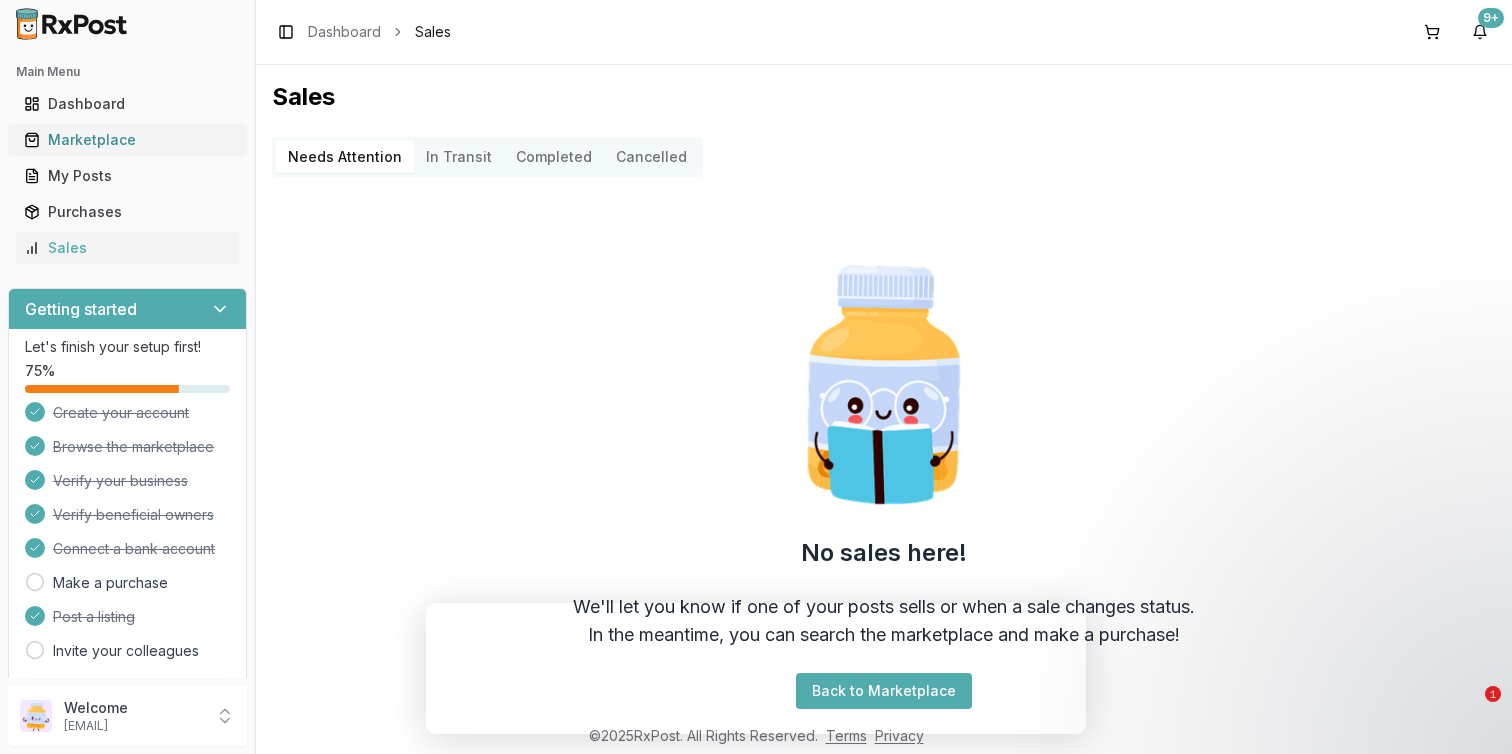scroll, scrollTop: 0, scrollLeft: 0, axis: both 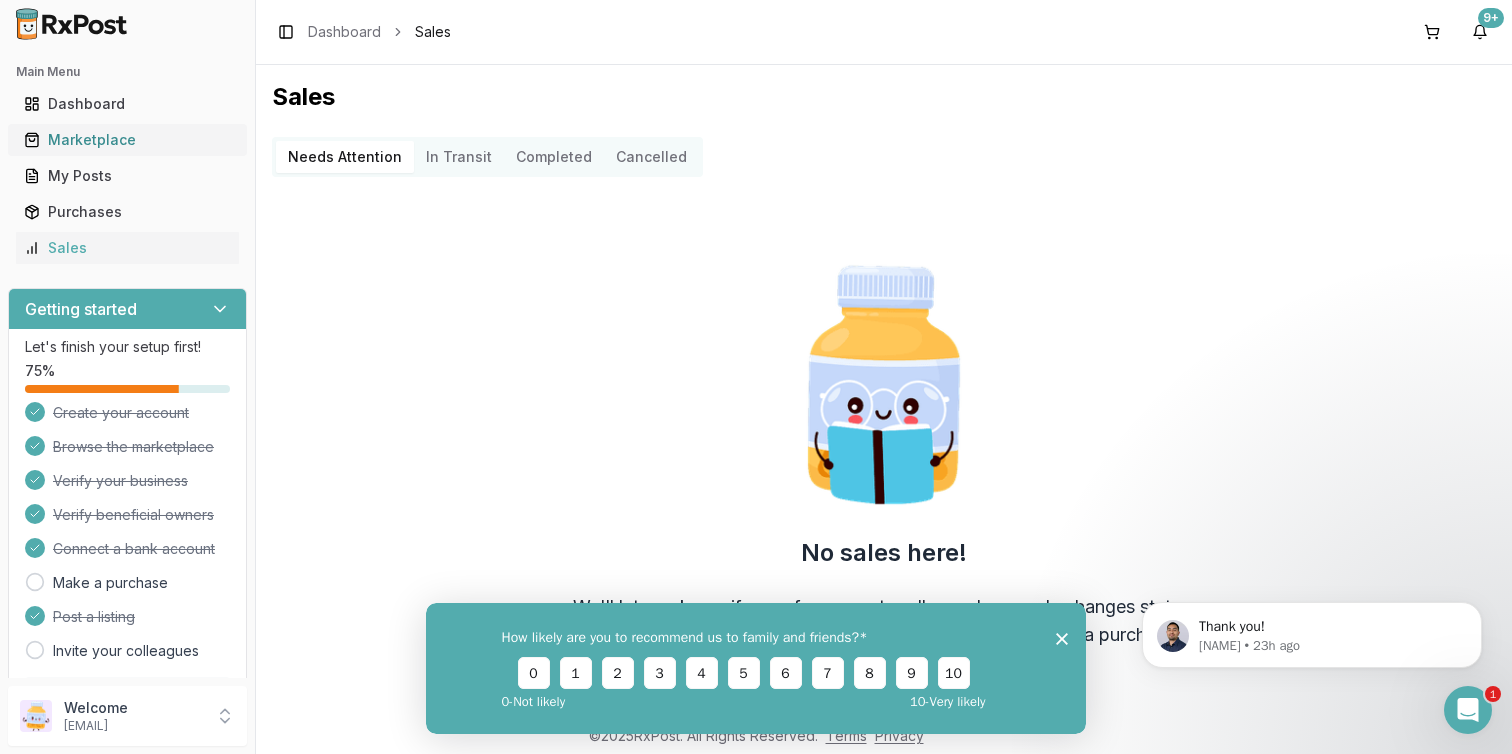 click on "Marketplace" at bounding box center (127, 140) 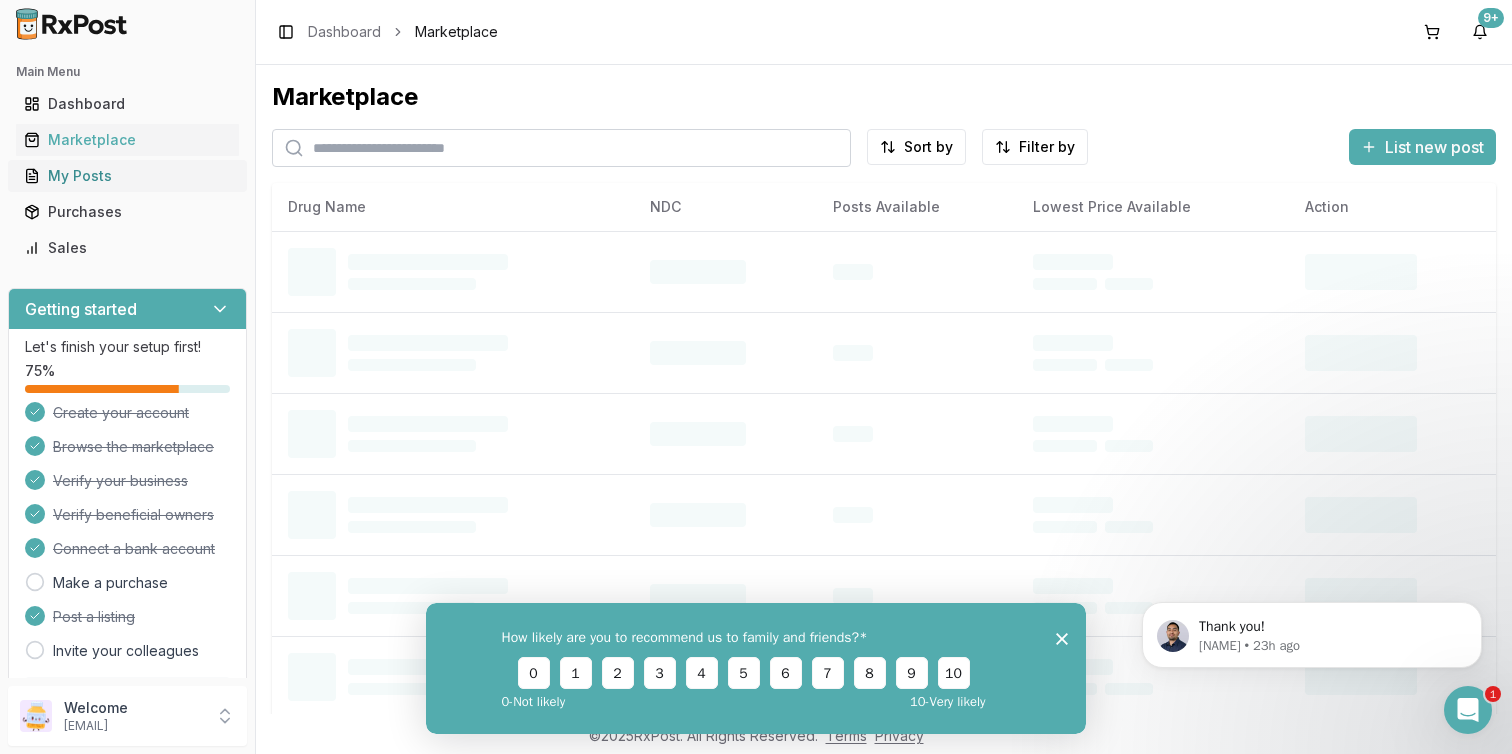 click on "My Posts" at bounding box center (127, 176) 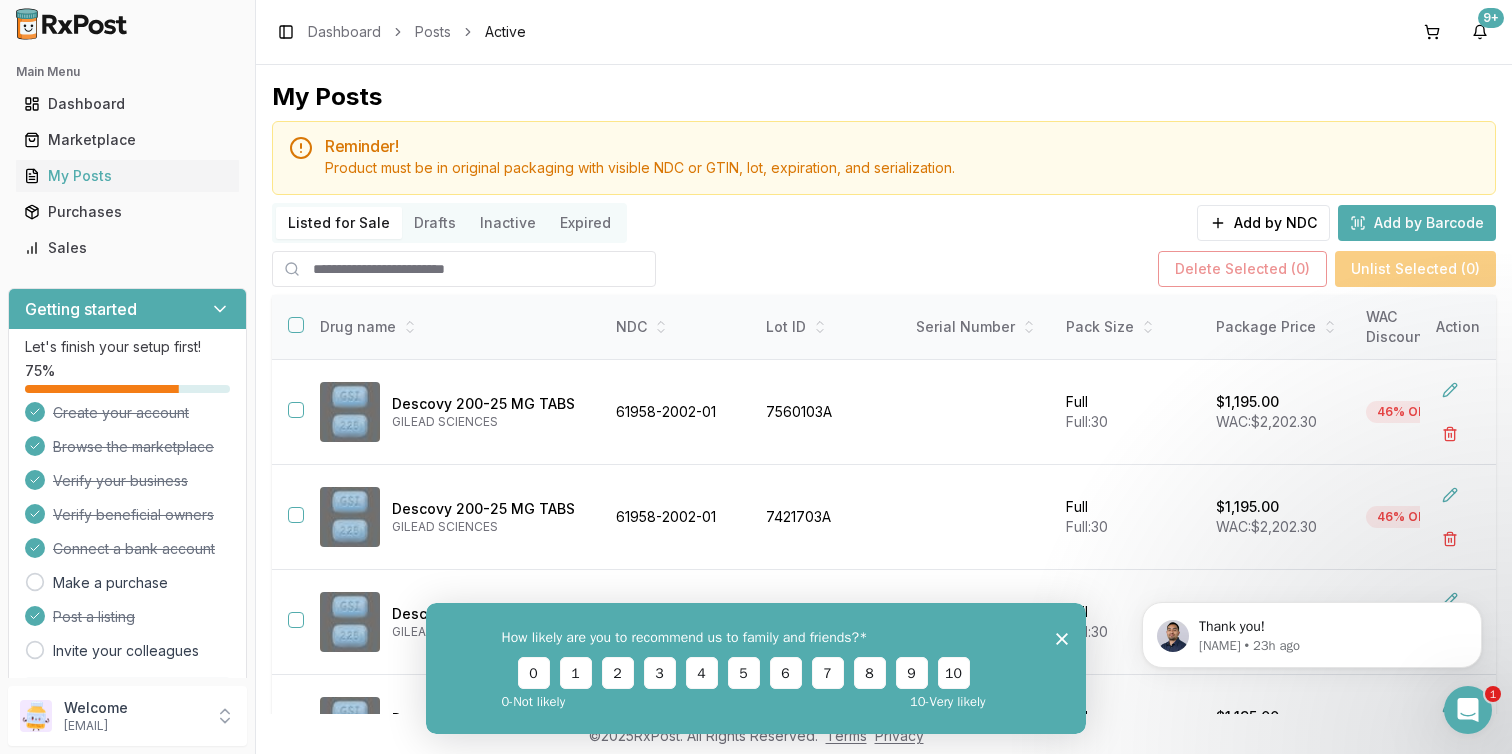 click 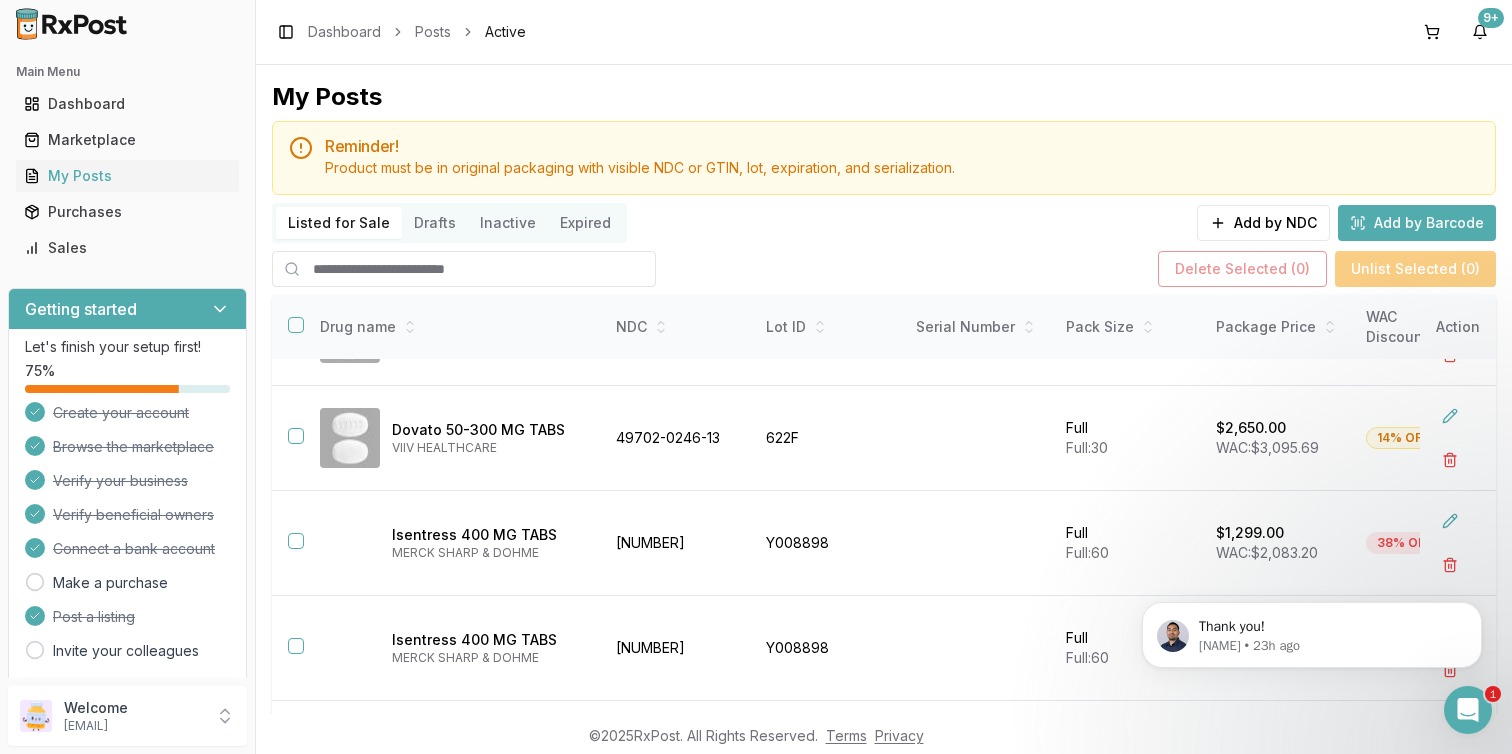 scroll, scrollTop: 632, scrollLeft: 0, axis: vertical 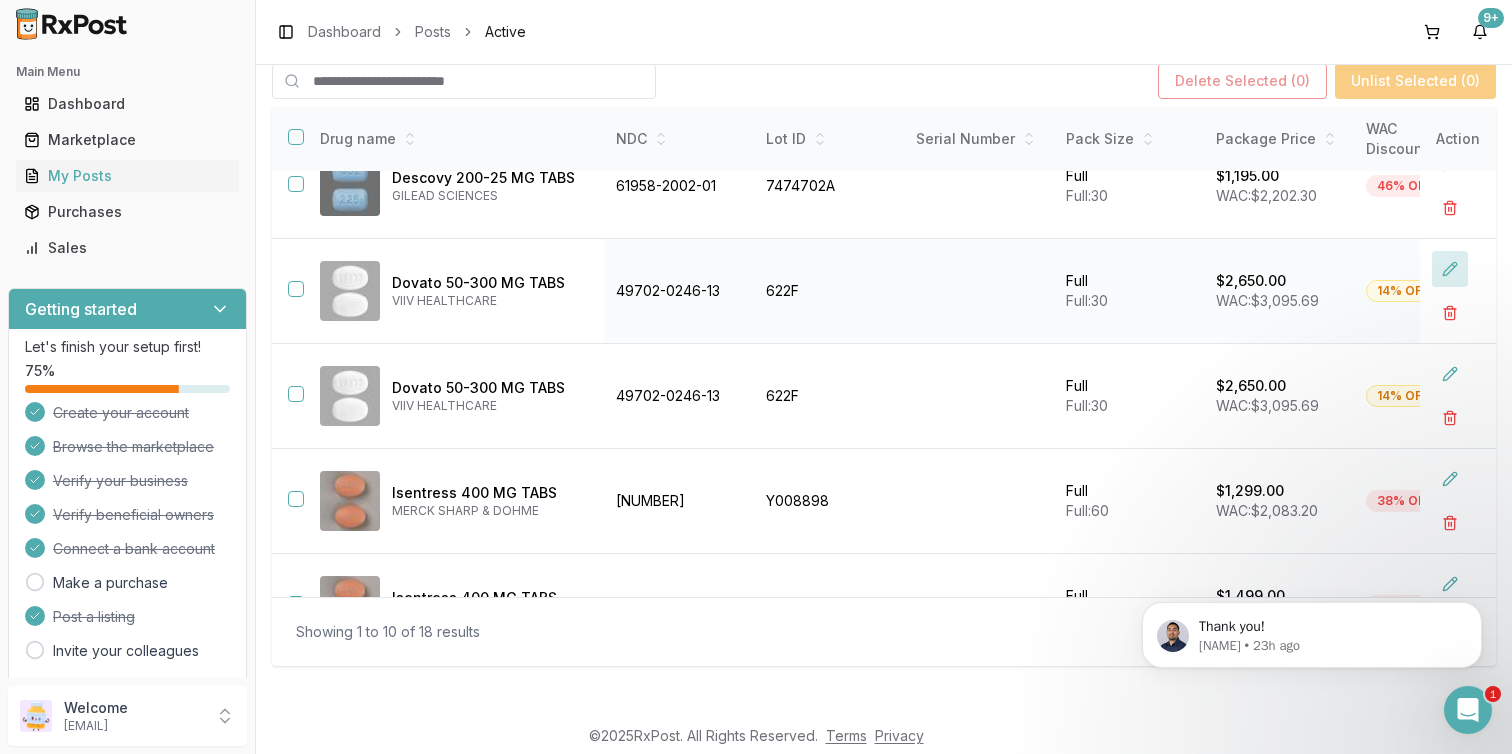 click at bounding box center (1450, 269) 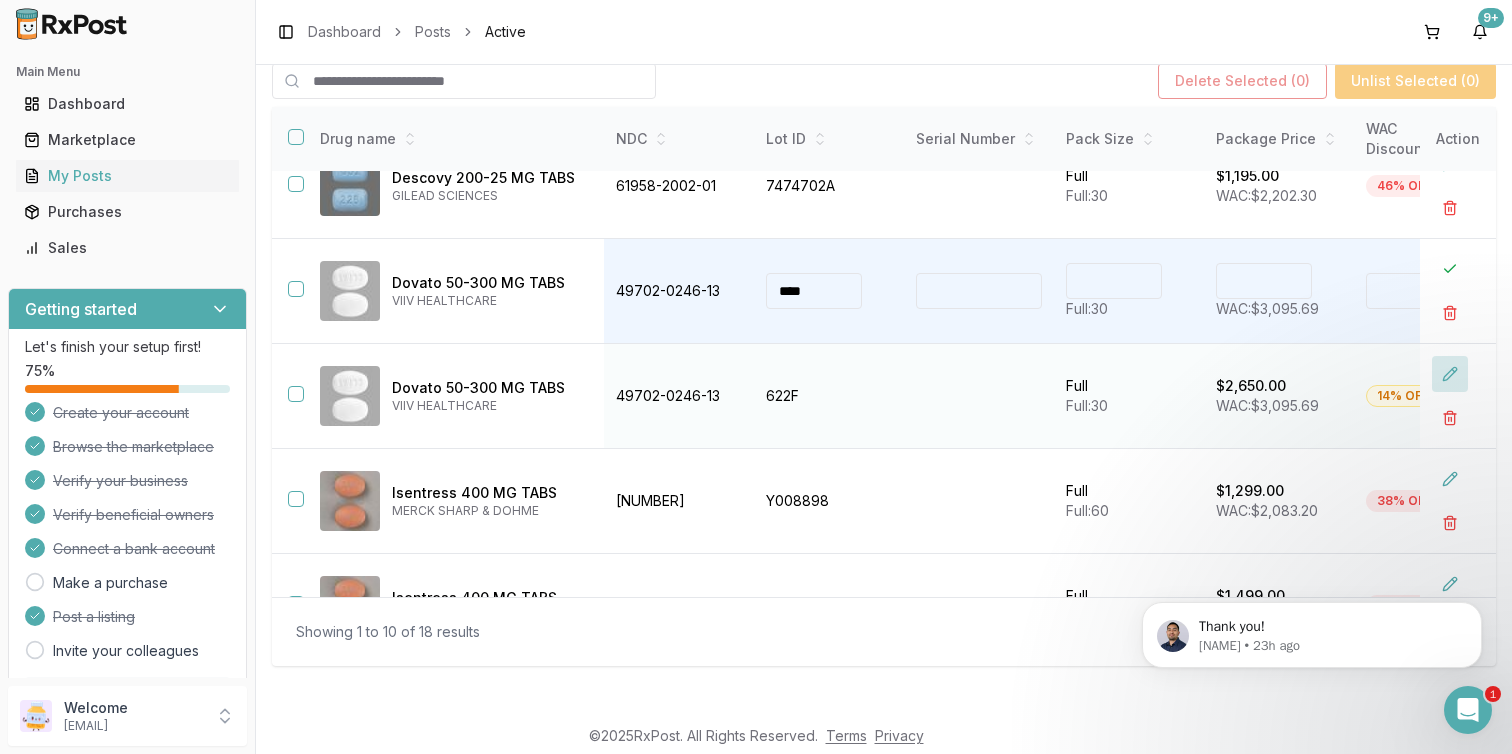 click at bounding box center [1450, 374] 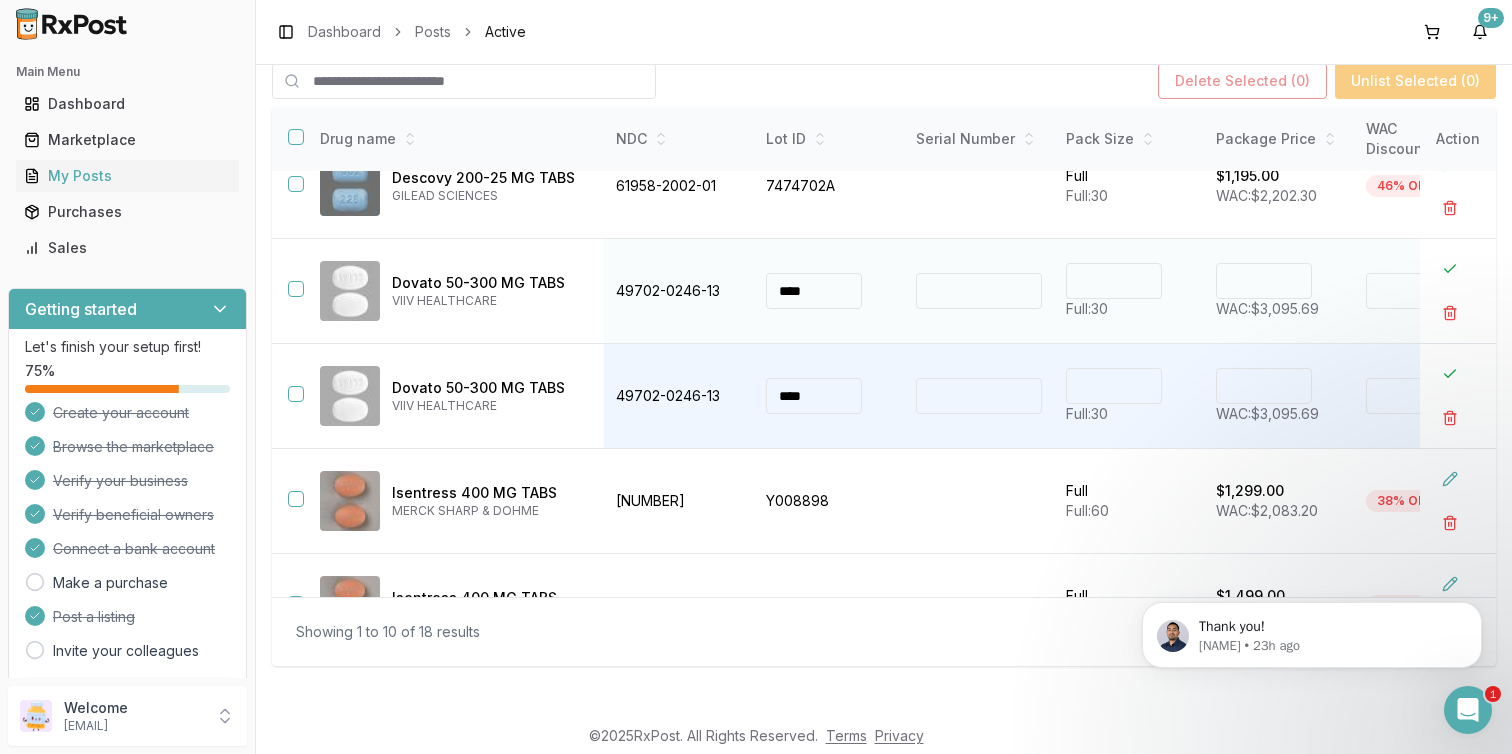 click on "****" at bounding box center (1264, 281) 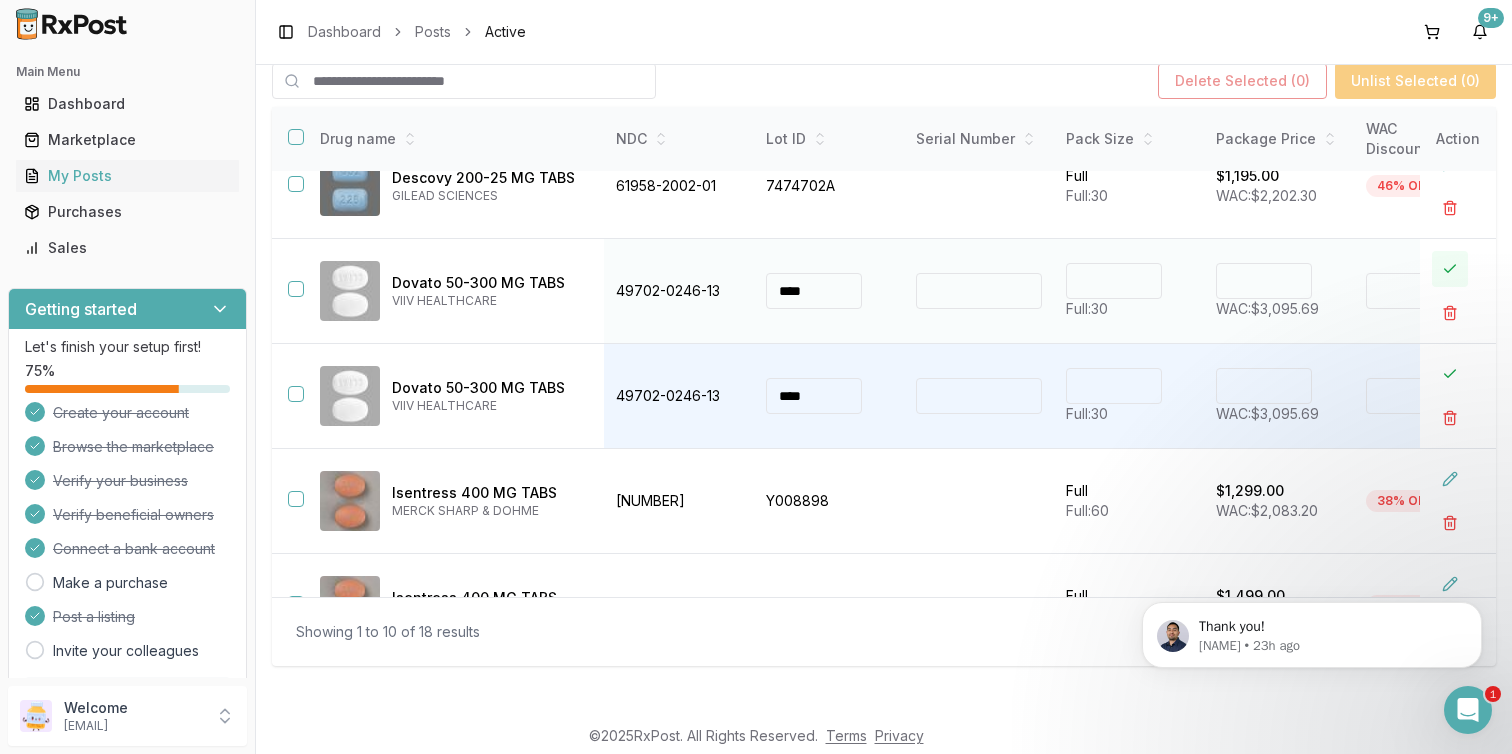 type on "*******" 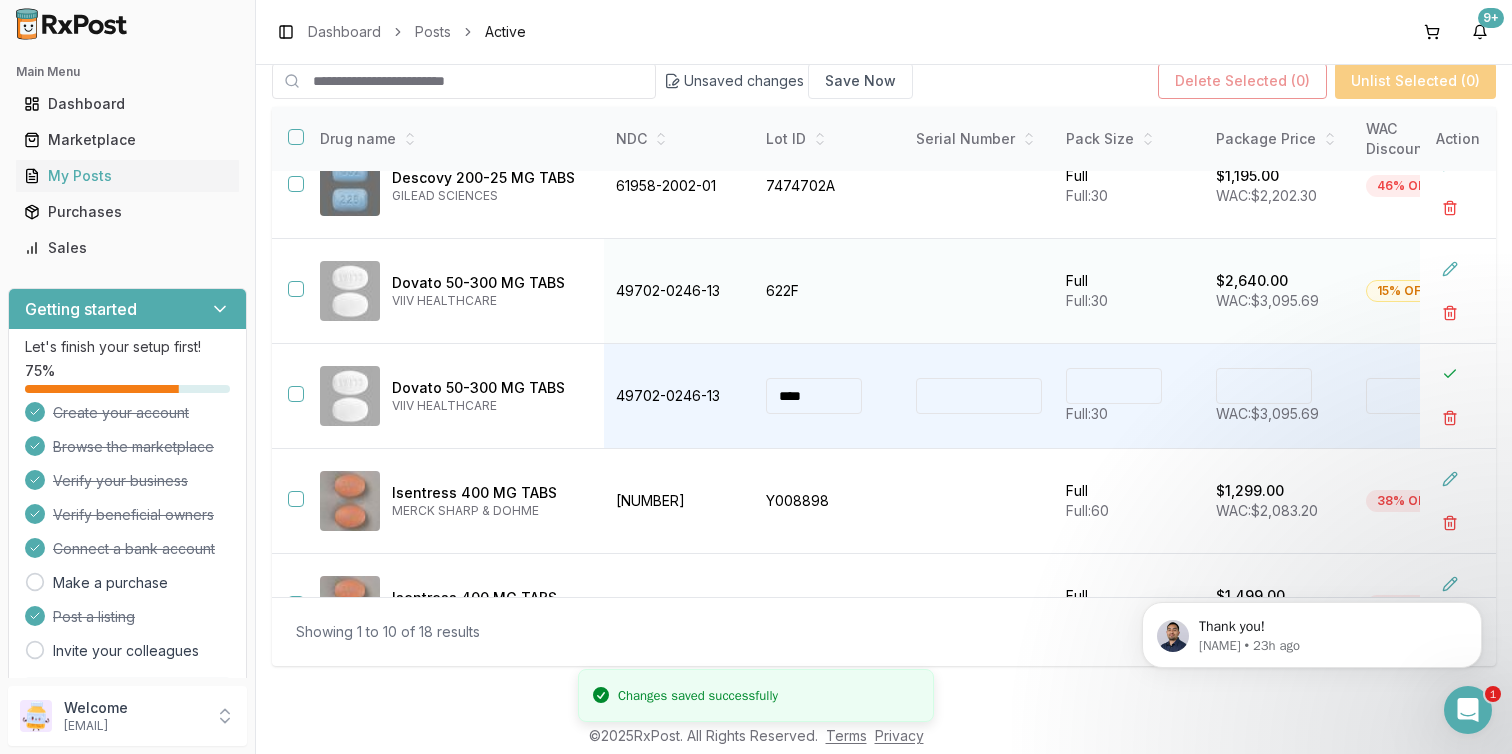 click on "$2,640.00 WAC:  $3,095.69" at bounding box center [1279, 291] 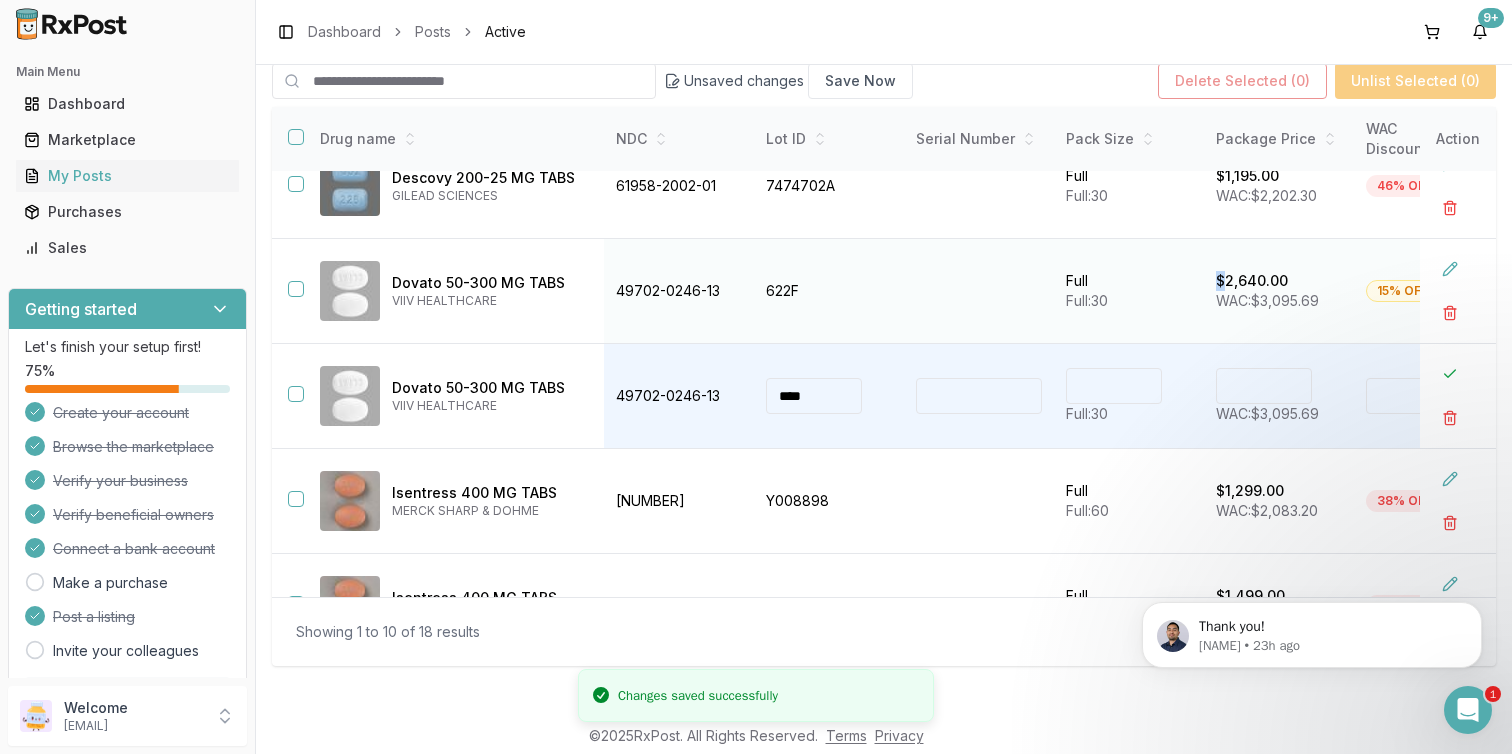click on "$2,640.00 WAC:  $3,095.69" at bounding box center (1279, 291) 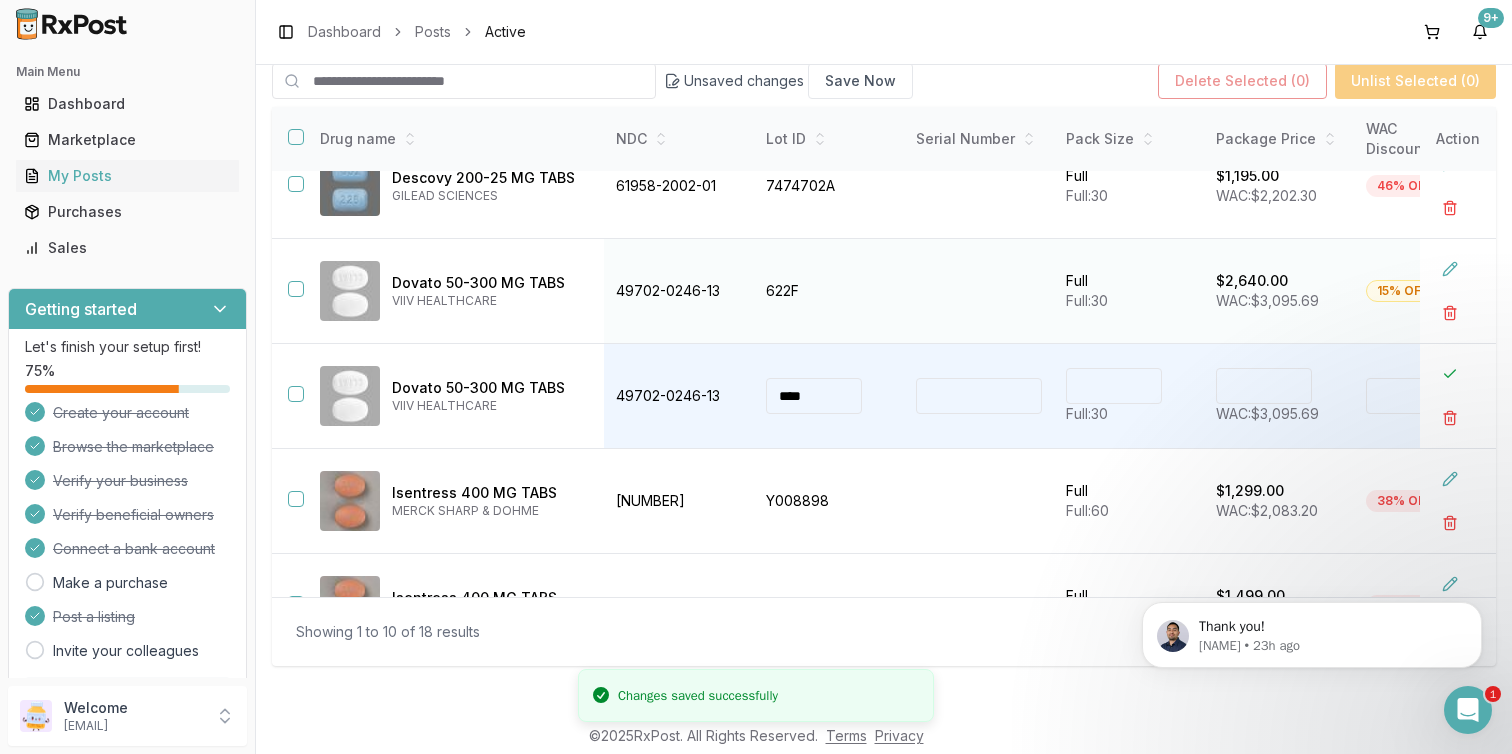 click on "$2,640.00" at bounding box center (1252, 281) 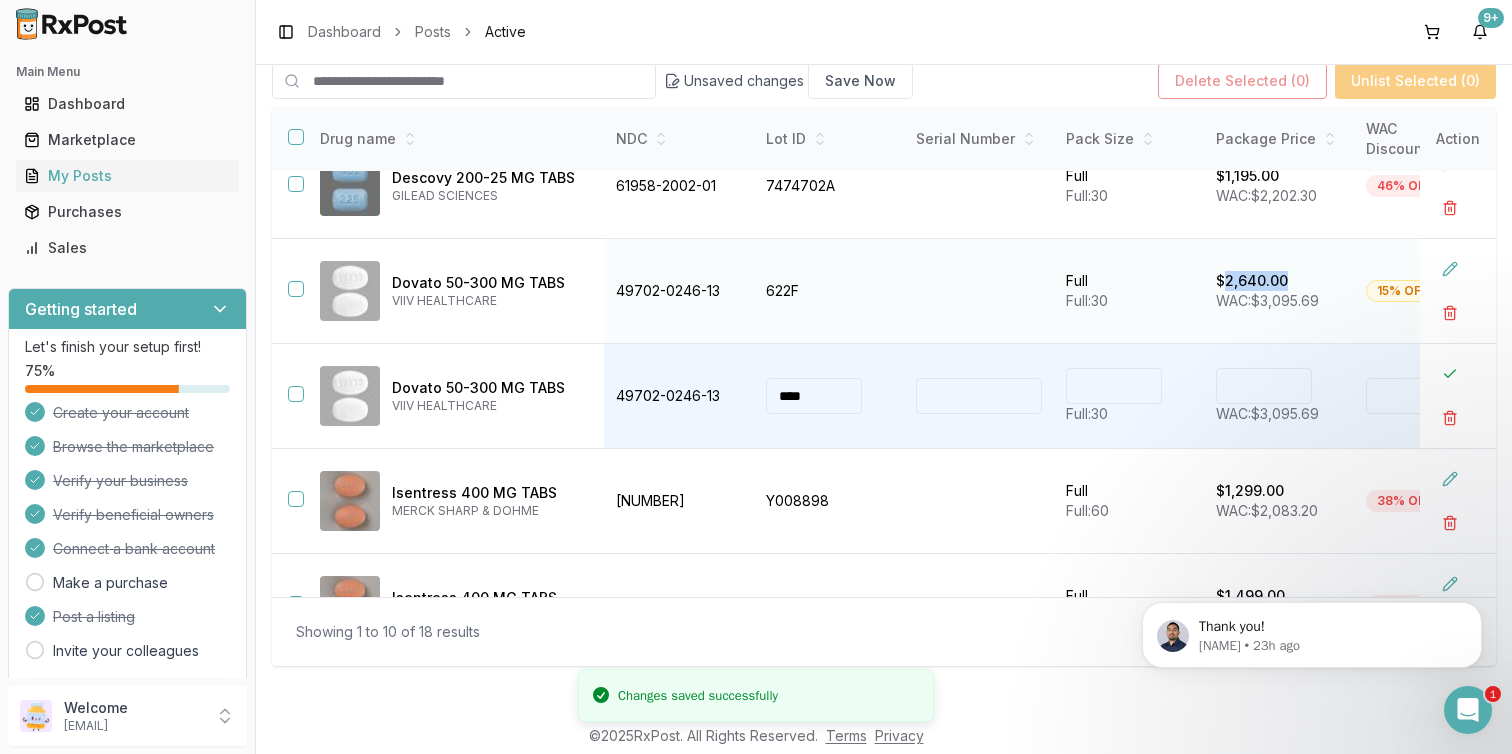 click on "$2,640.00" at bounding box center [1252, 281] 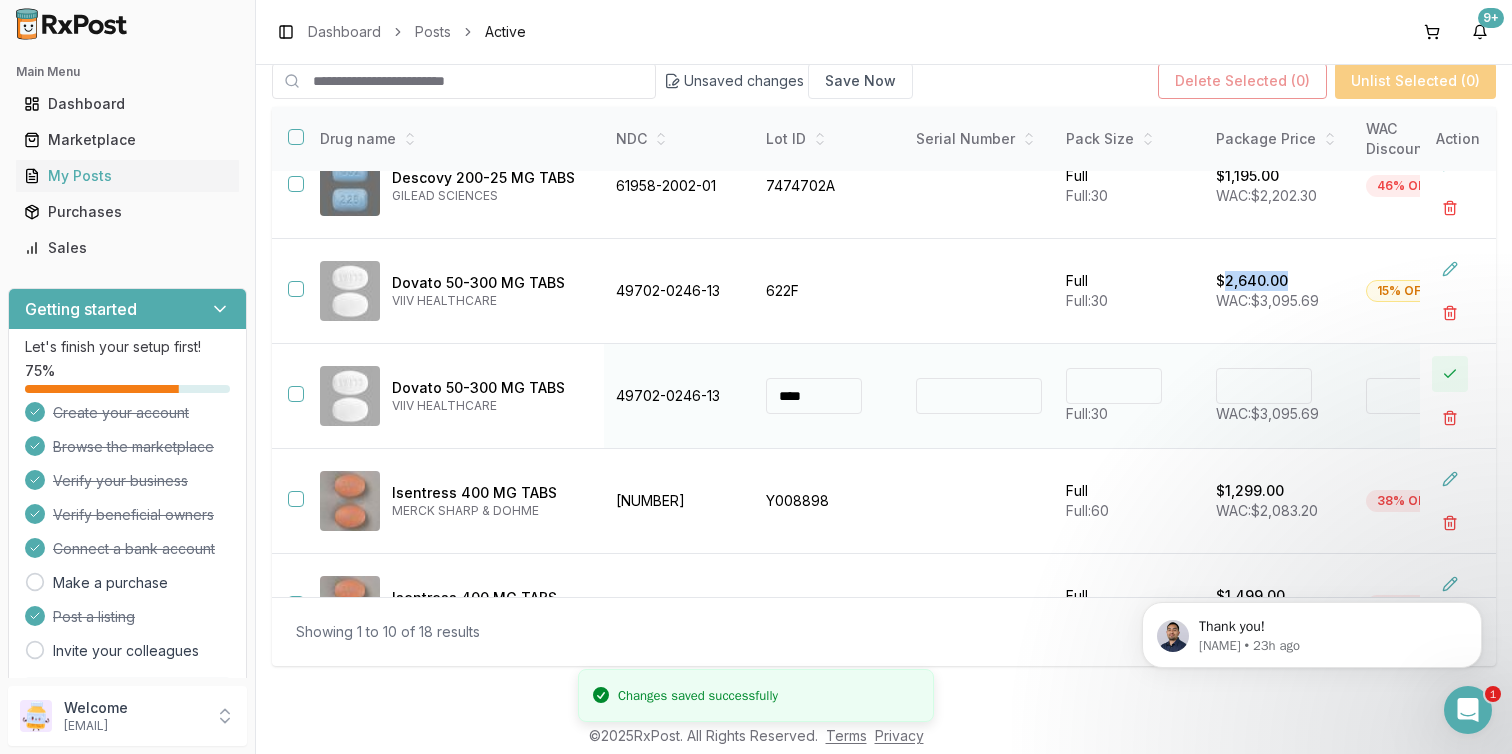 click at bounding box center (1450, 374) 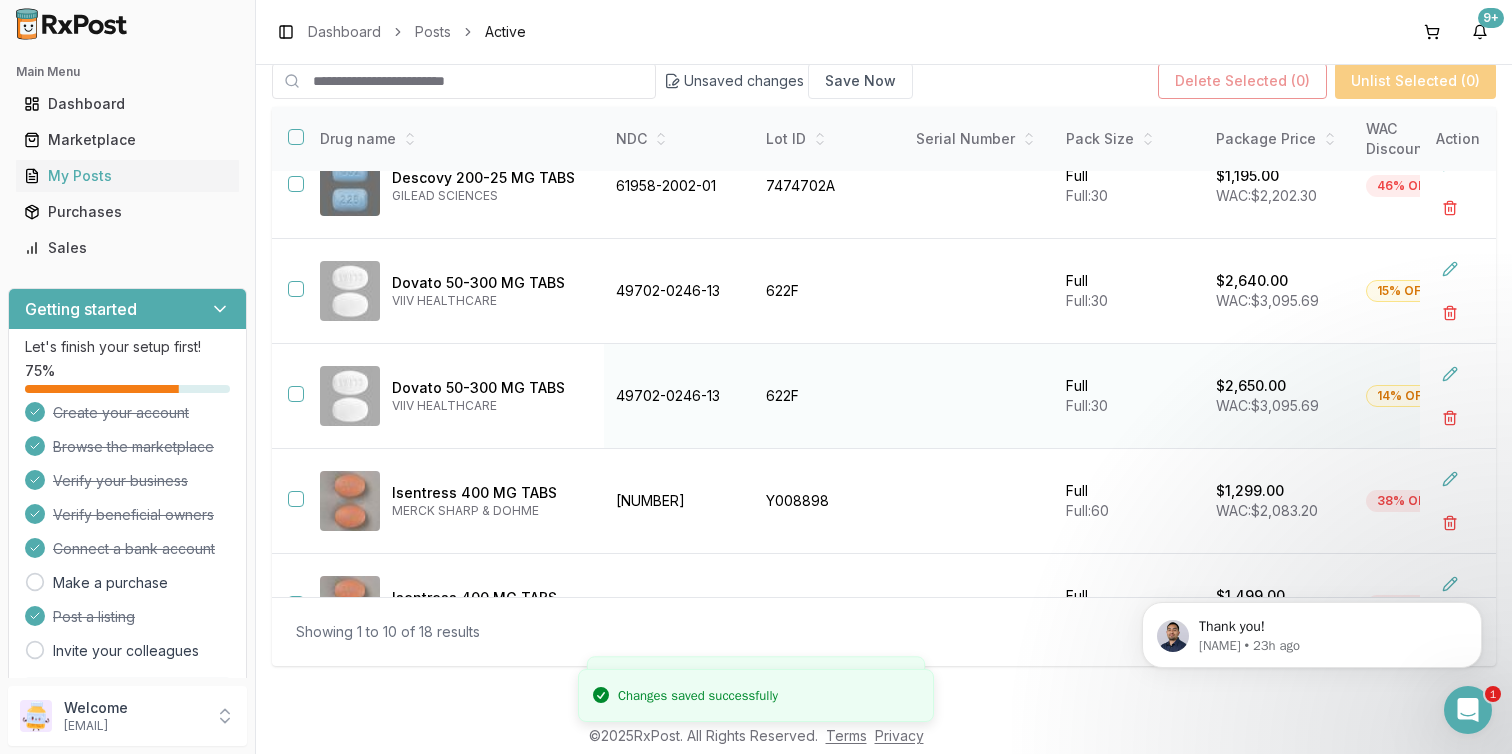 click on "$2,650.00" at bounding box center [1251, 386] 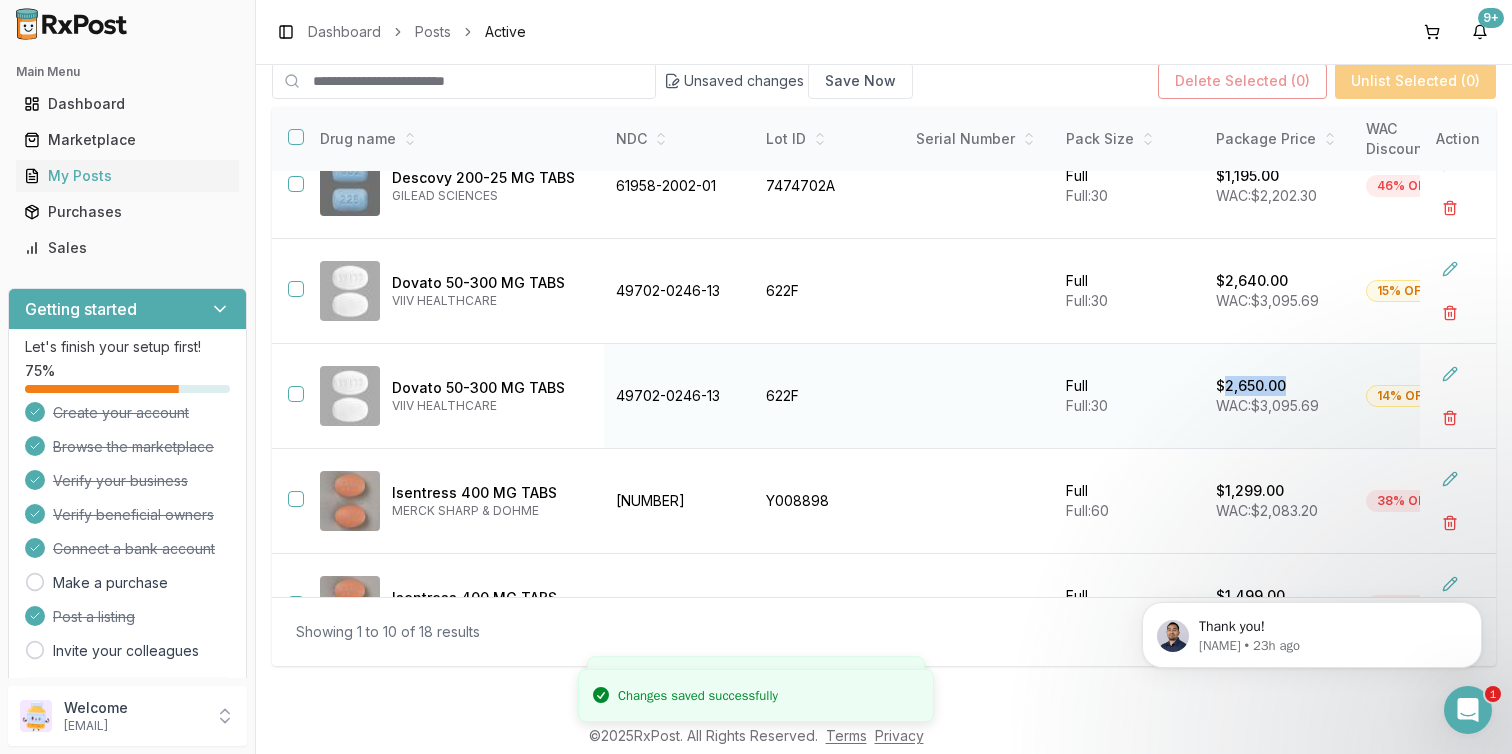 click on "$2,650.00" at bounding box center (1251, 386) 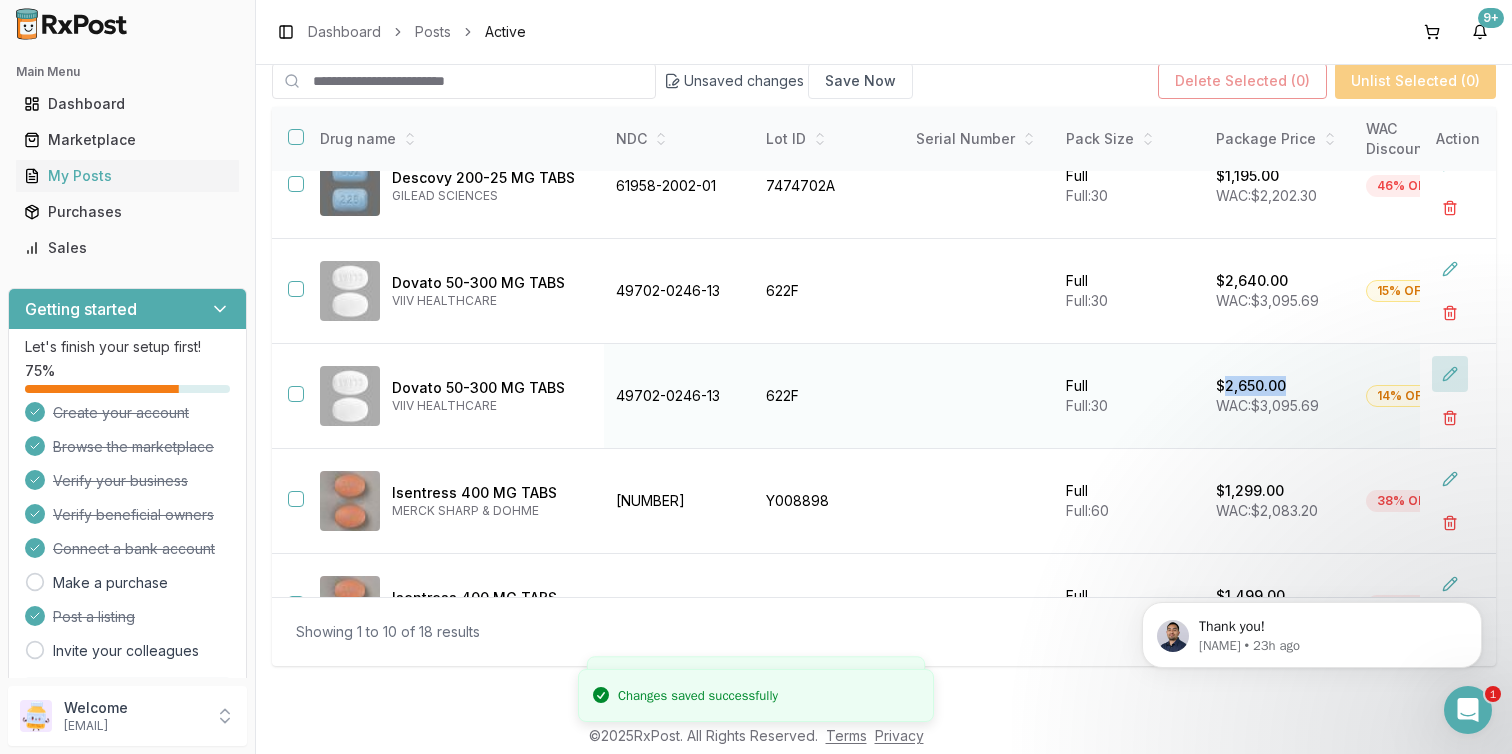 click at bounding box center (1450, 374) 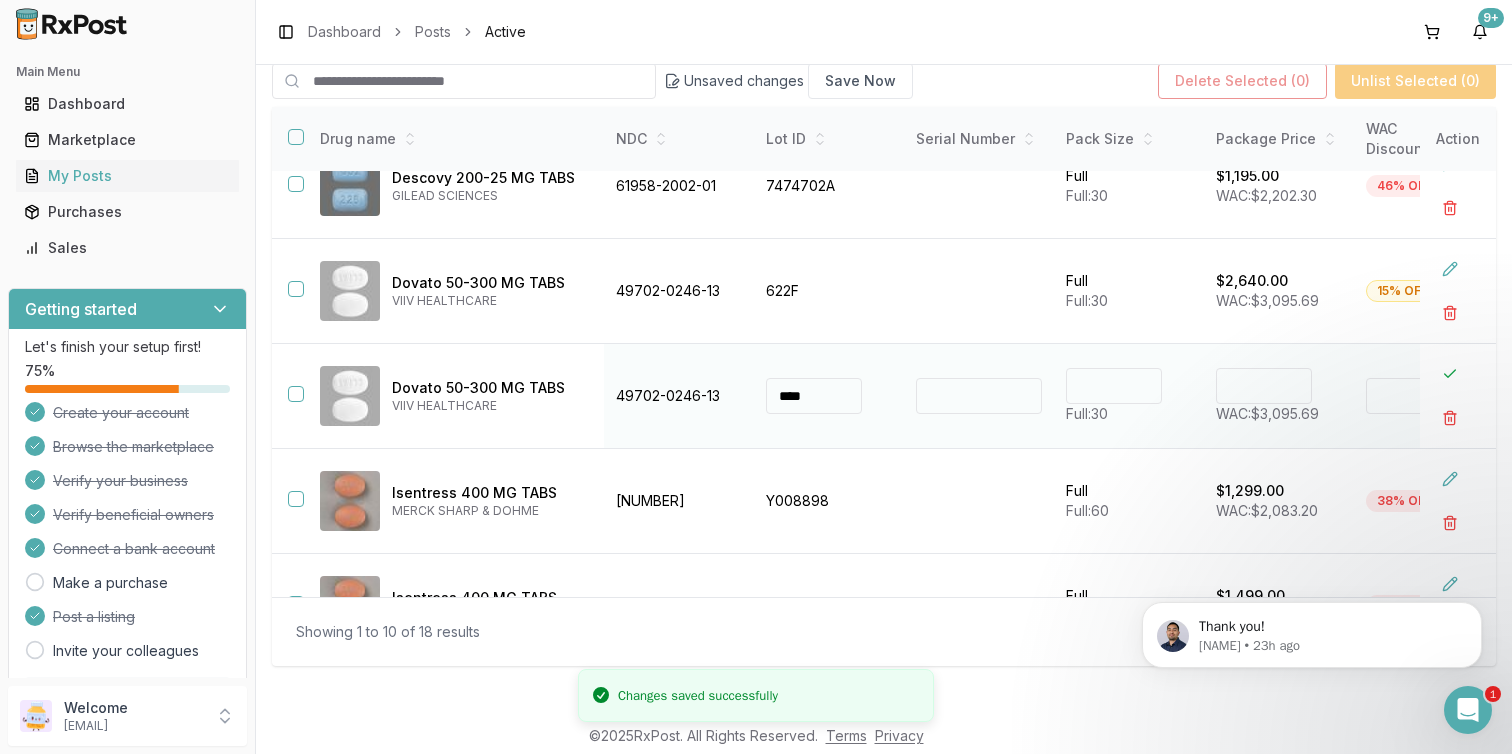 click on "****" at bounding box center [1264, 386] 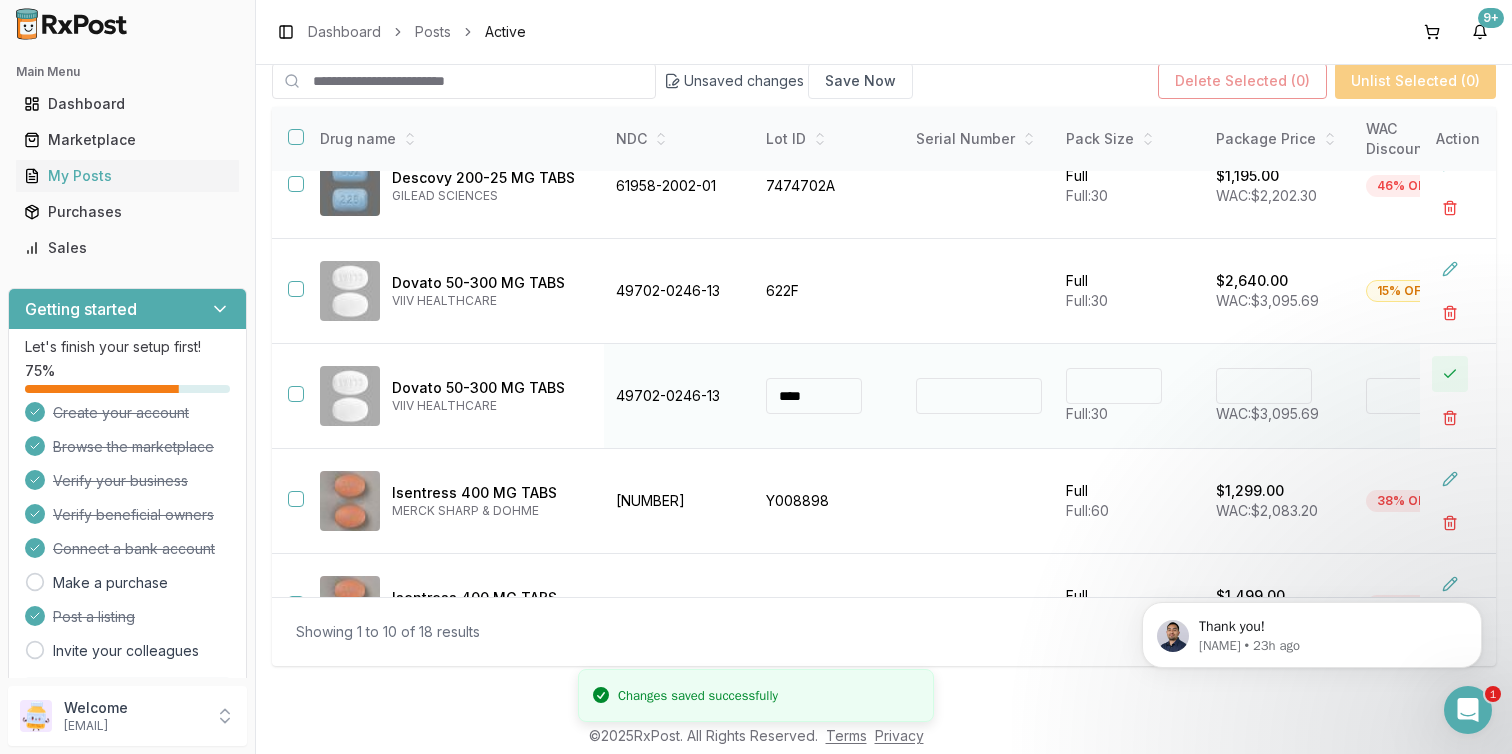 type on "*******" 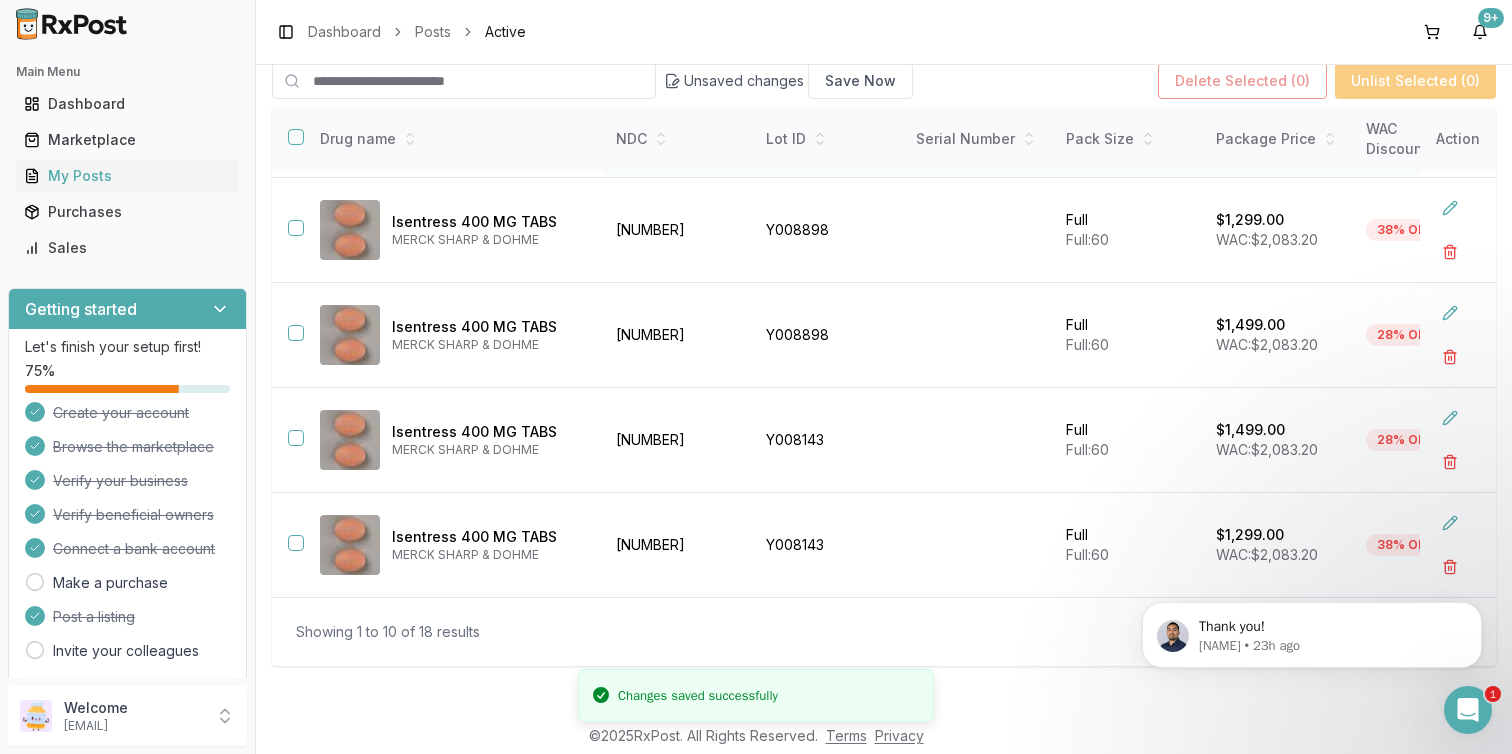 scroll, scrollTop: 632, scrollLeft: 0, axis: vertical 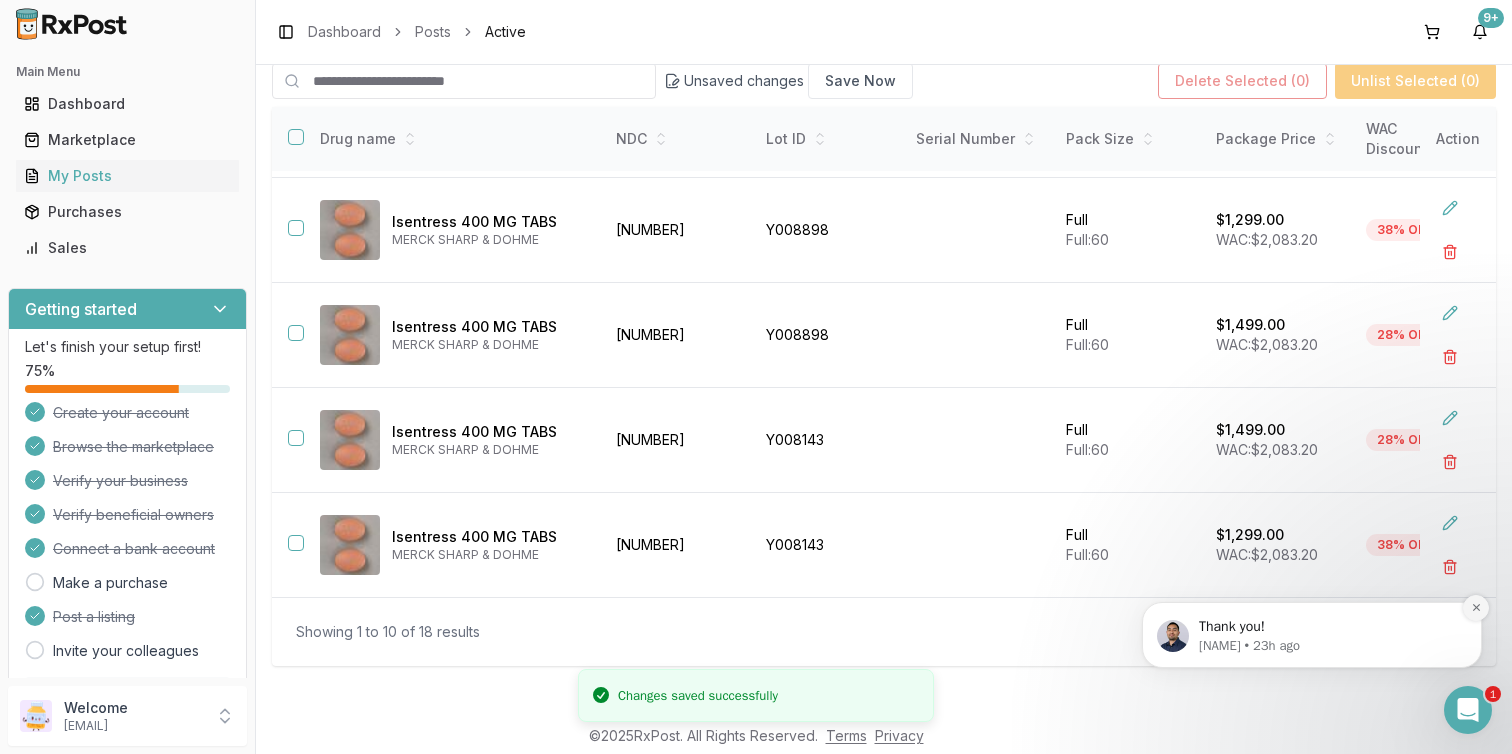 click 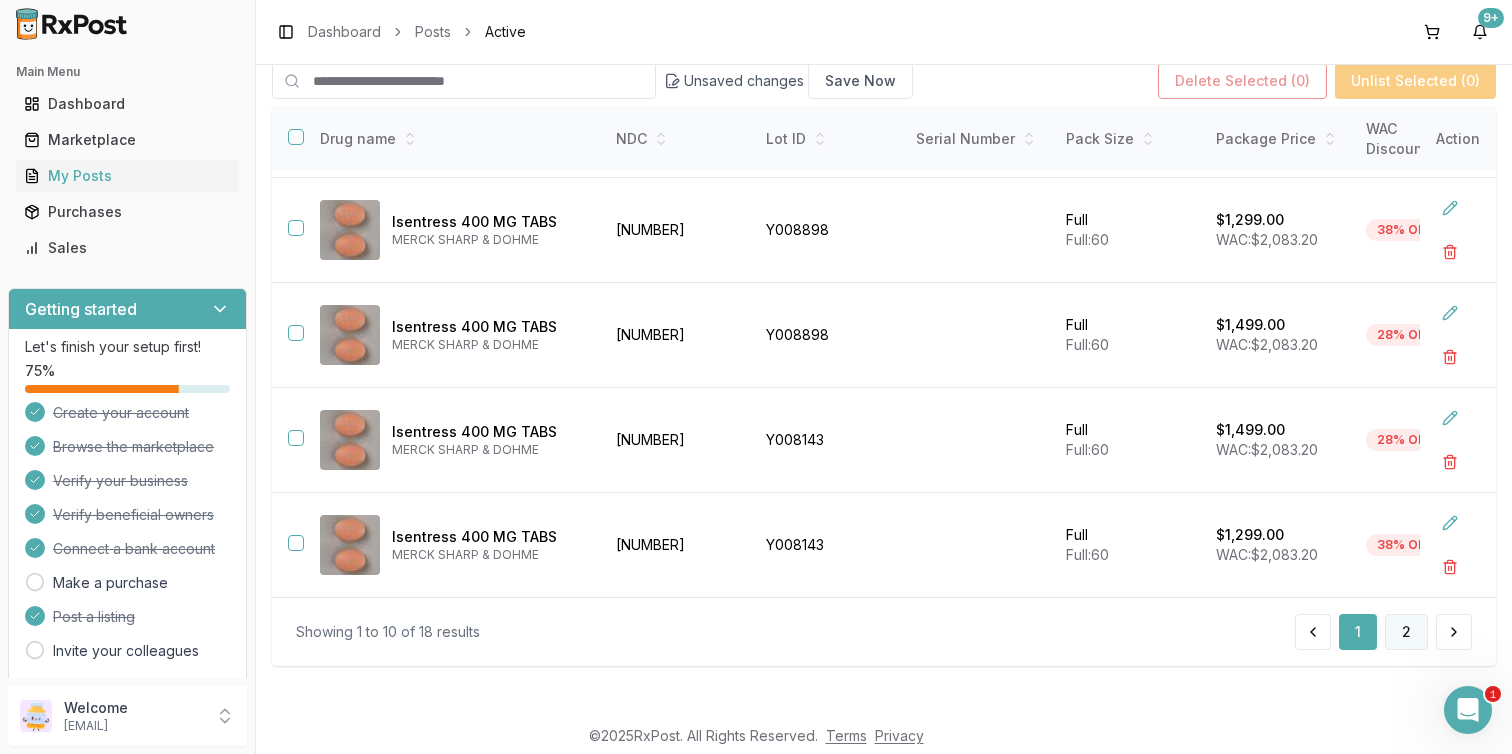 click on "2" at bounding box center [1406, 632] 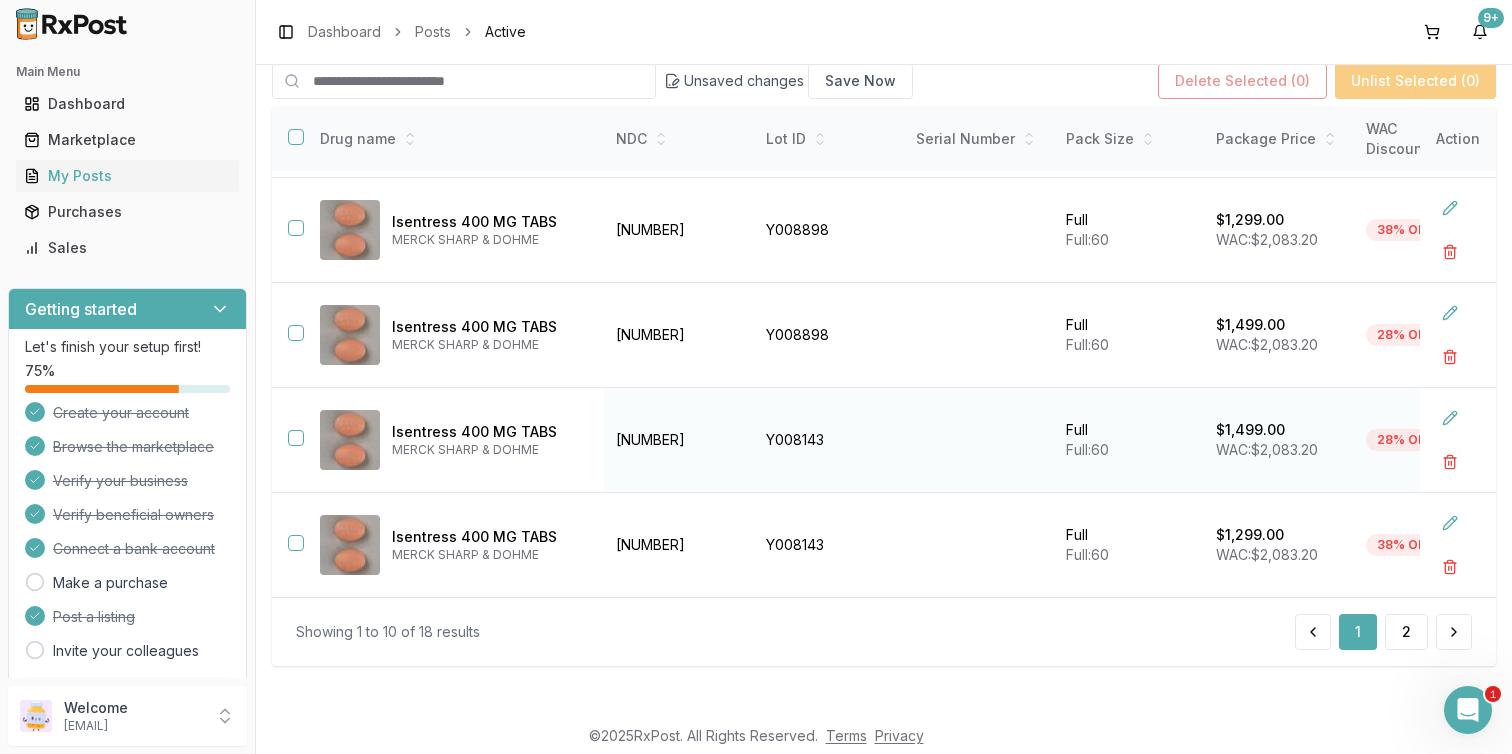 scroll, scrollTop: 422, scrollLeft: 0, axis: vertical 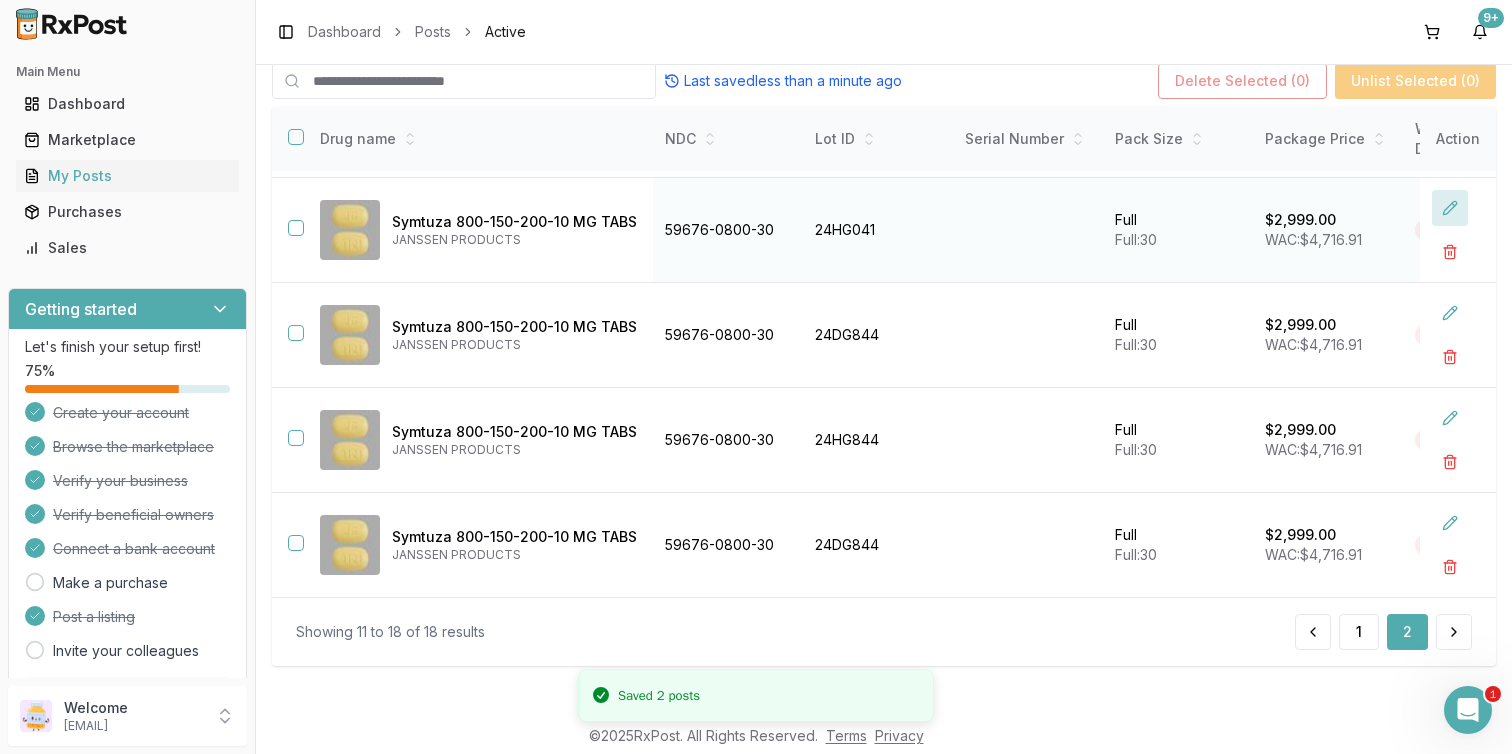 click at bounding box center (1450, 208) 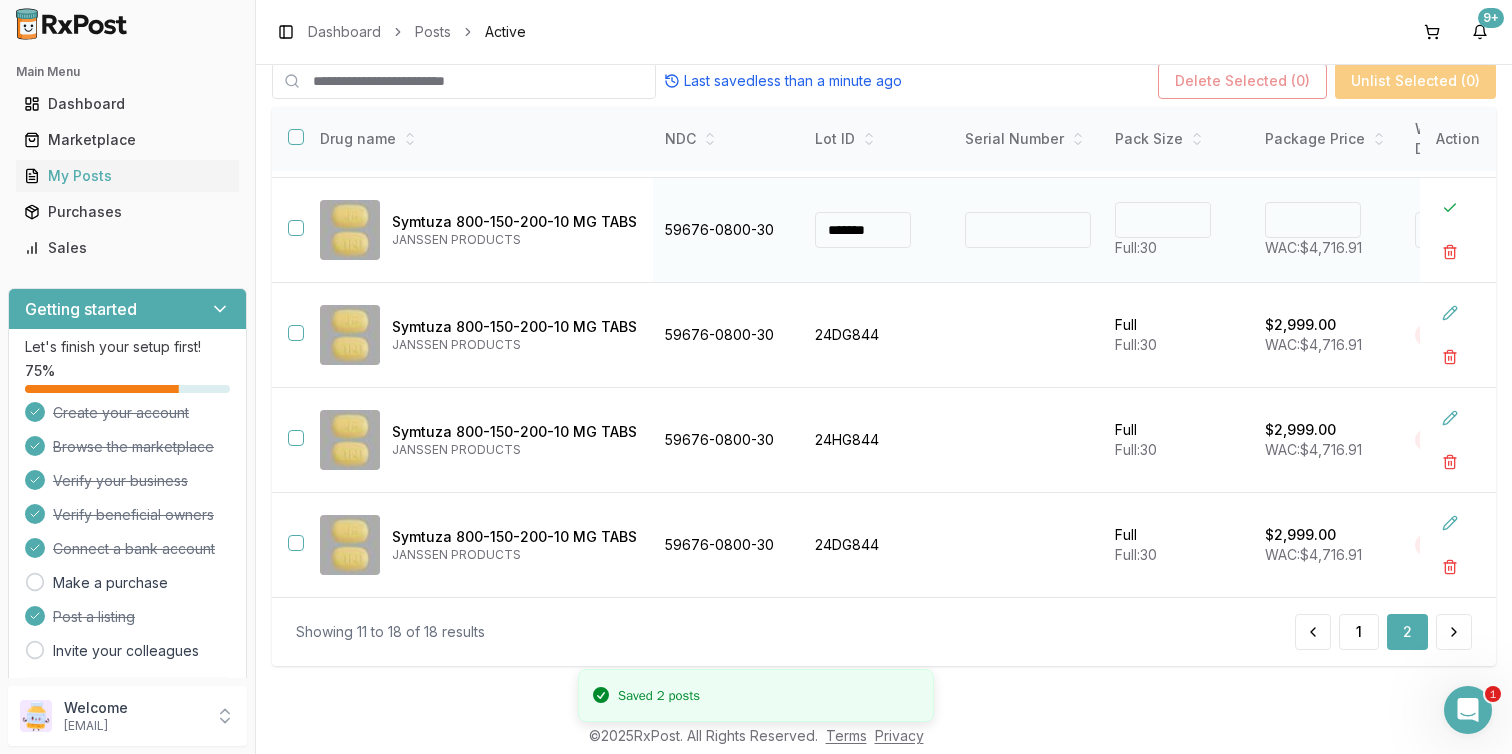 click on "****" at bounding box center (1313, 220) 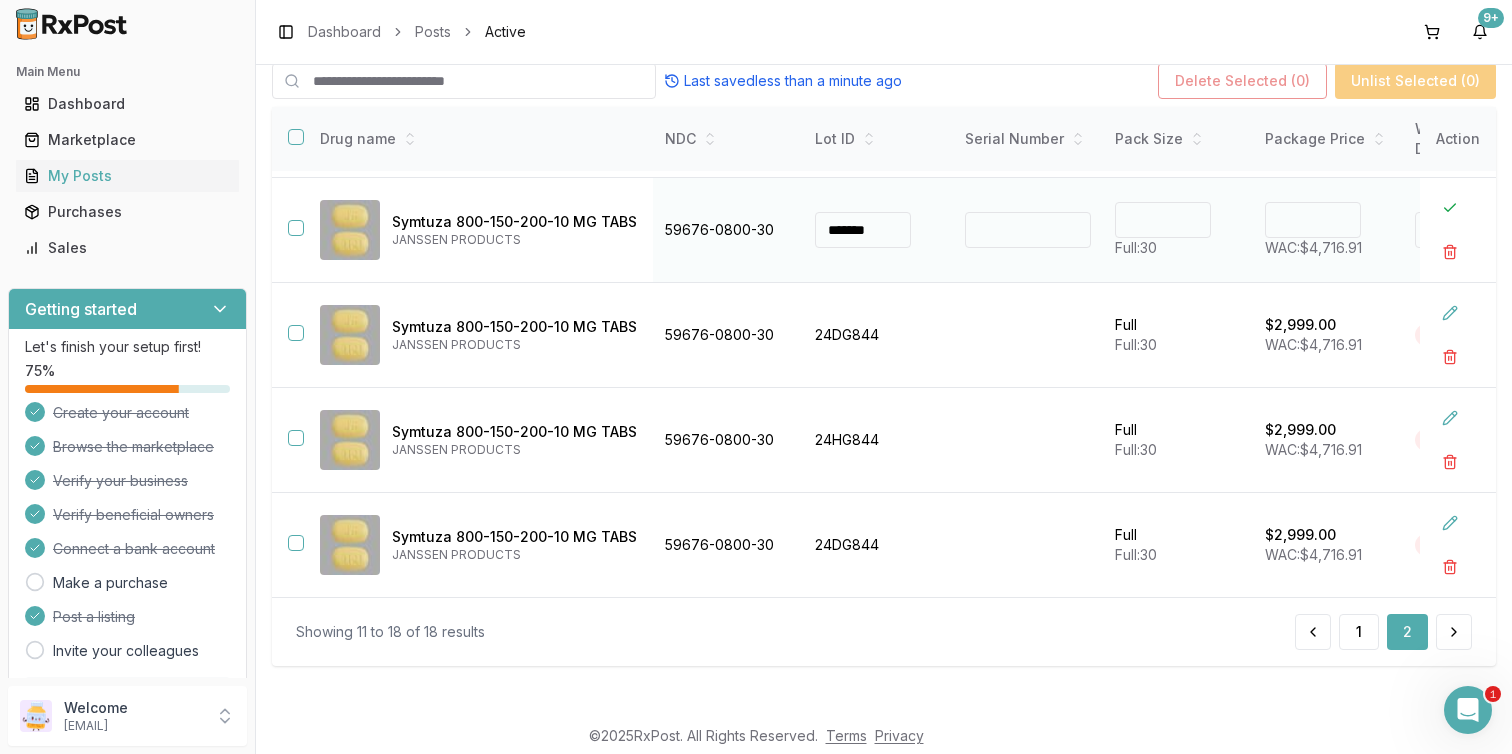 click on "****" at bounding box center [1313, 220] 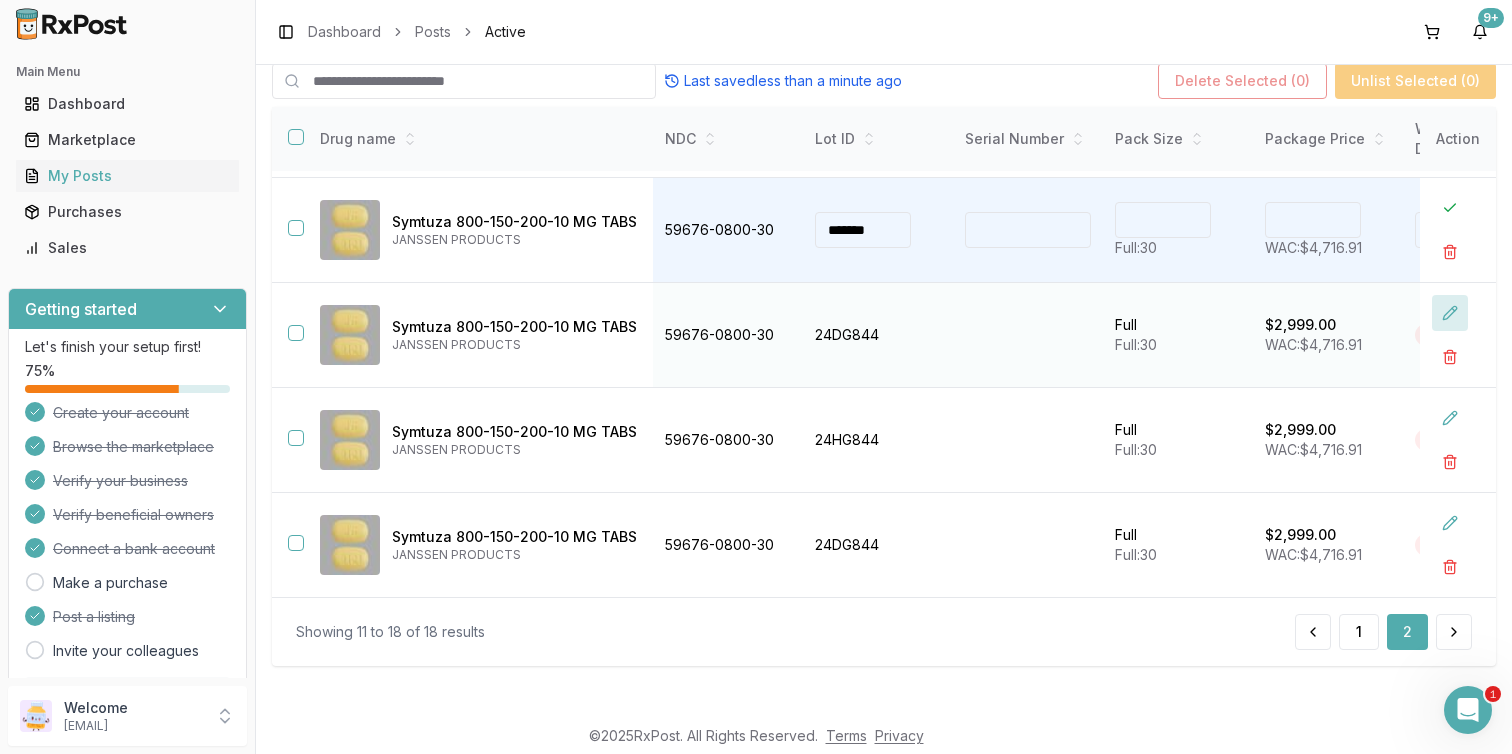click at bounding box center (1450, 313) 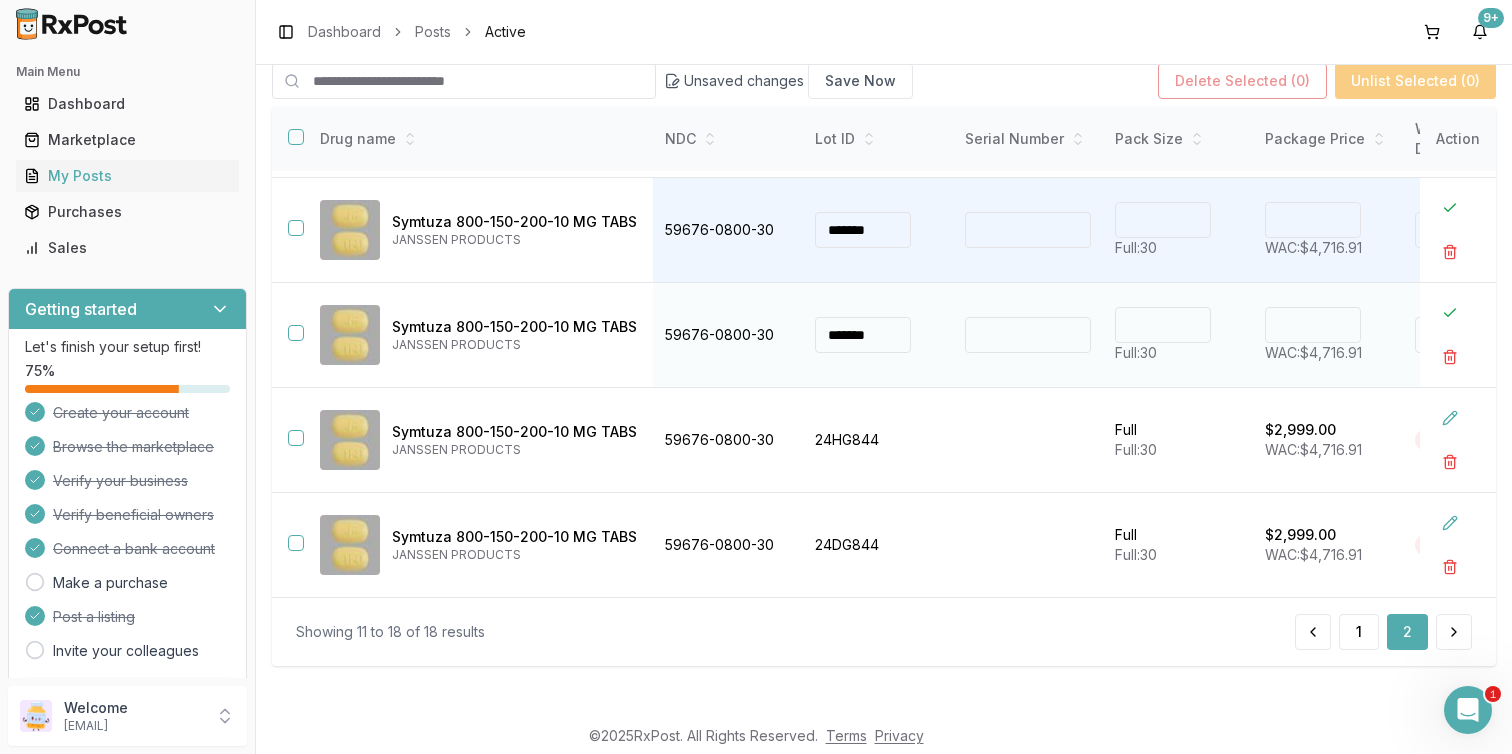 click on "****" at bounding box center (1313, 325) 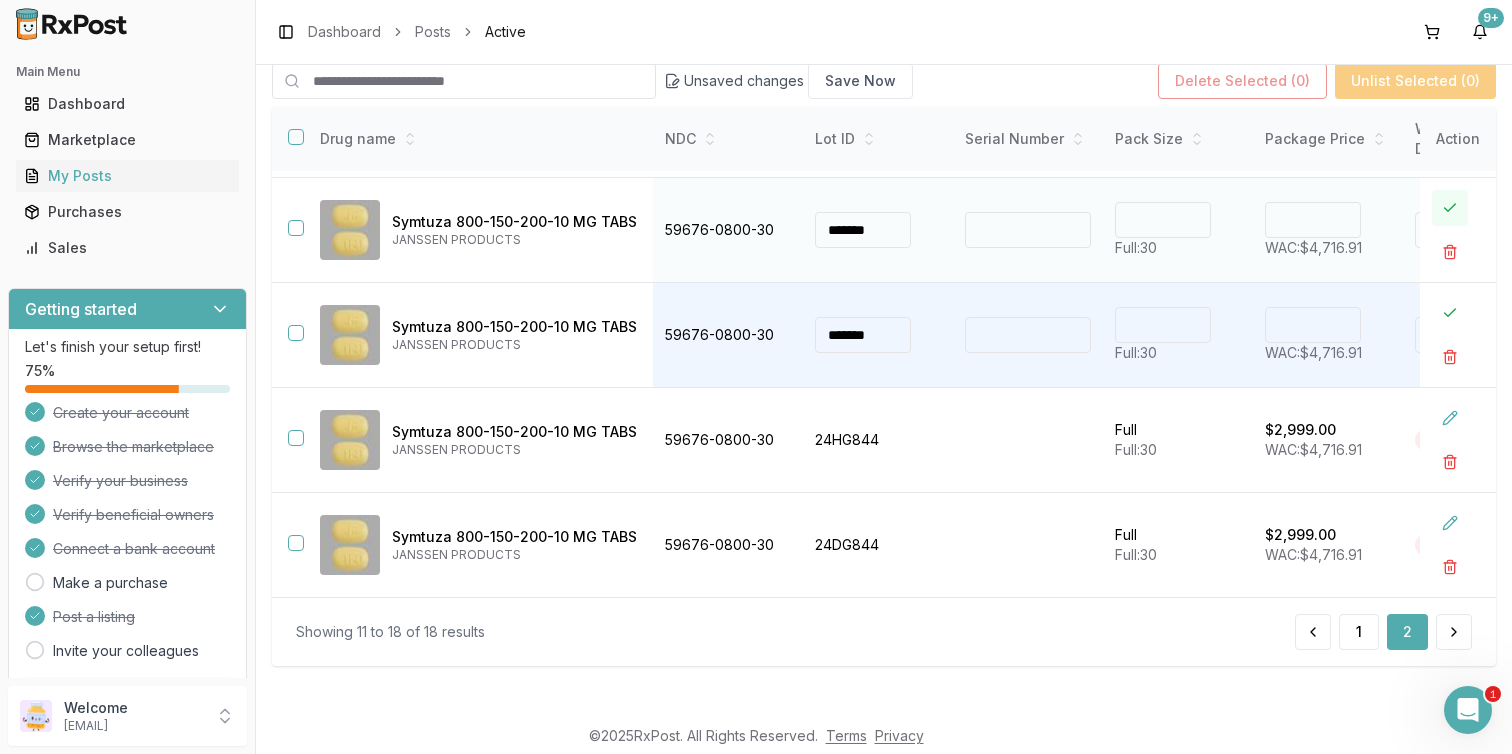 click at bounding box center [1450, 208] 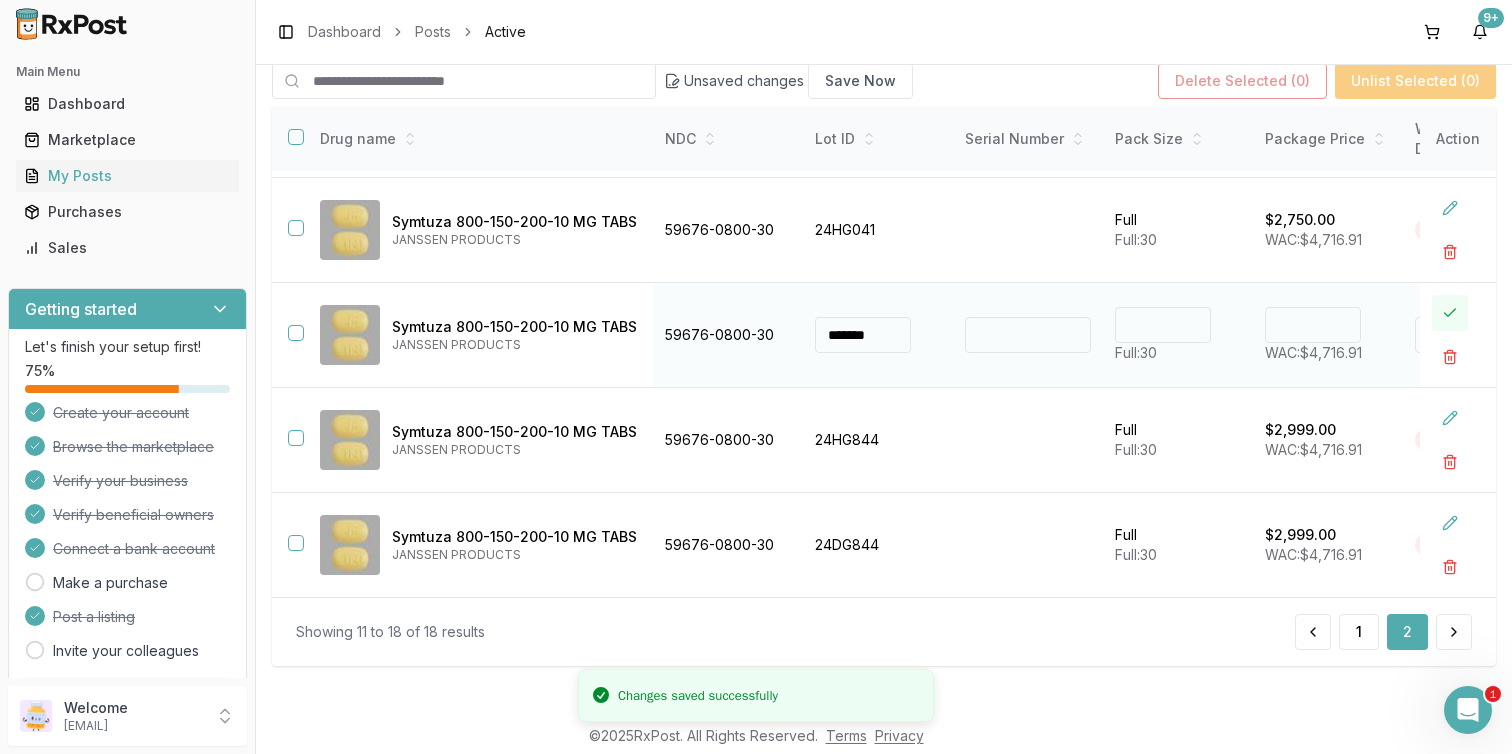 click at bounding box center (1450, 313) 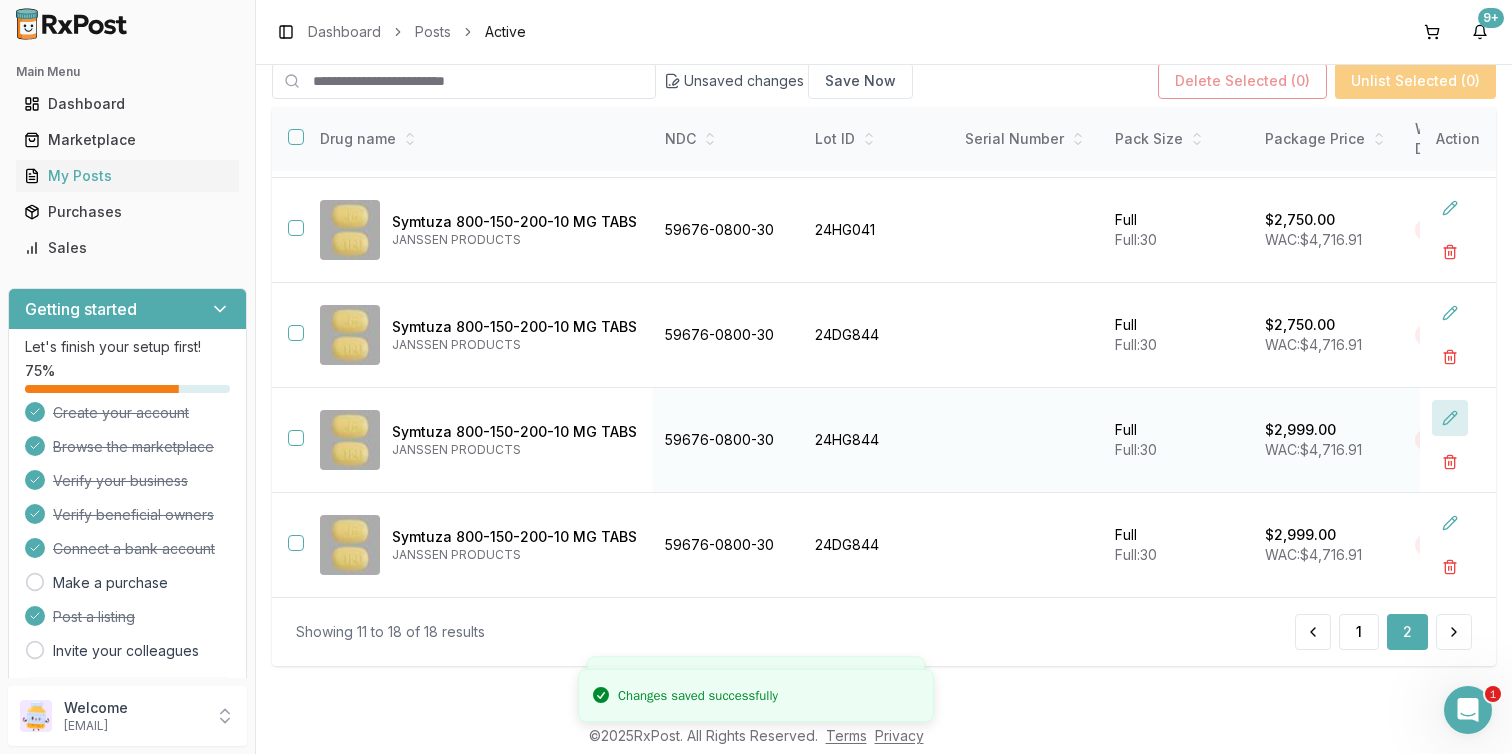 click at bounding box center [1450, 418] 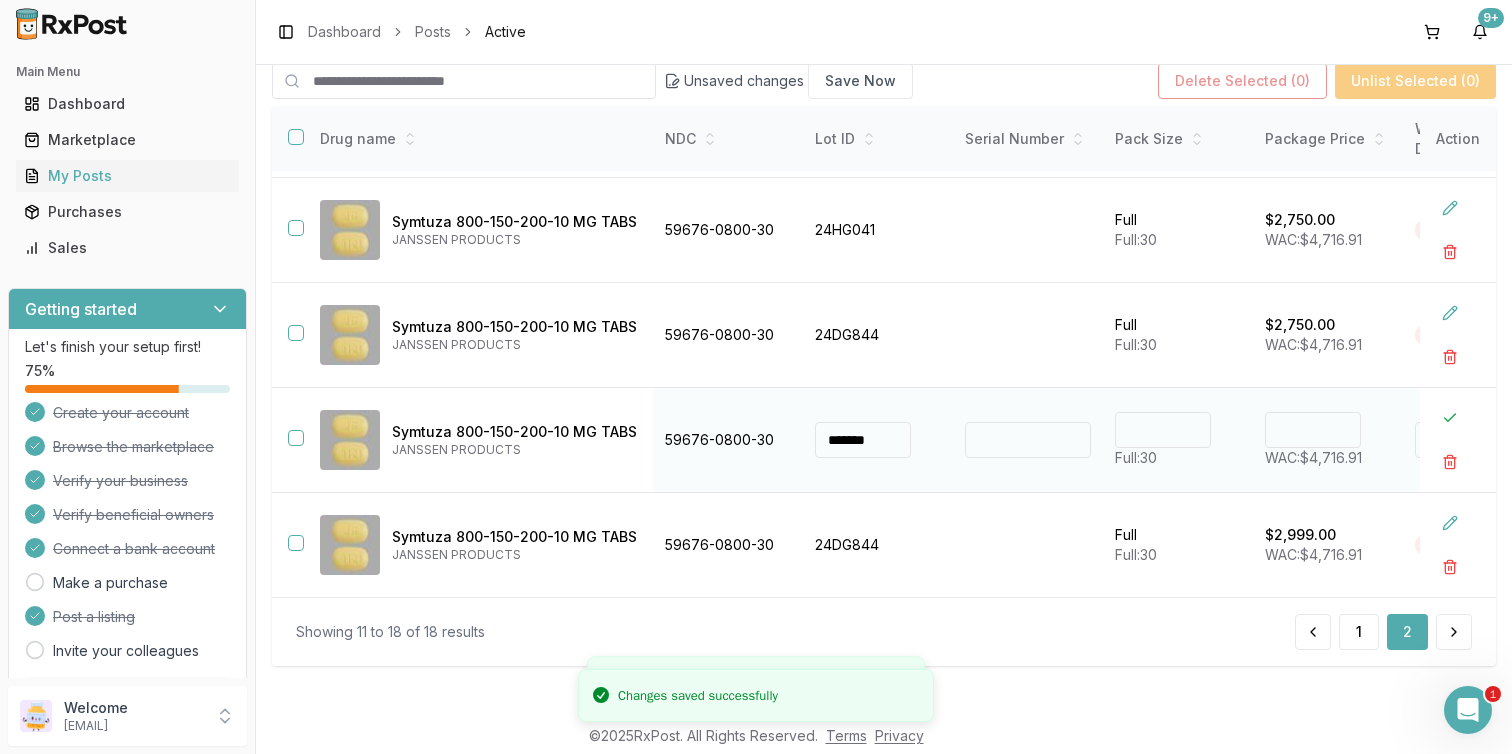 click on "****" at bounding box center (1313, 430) 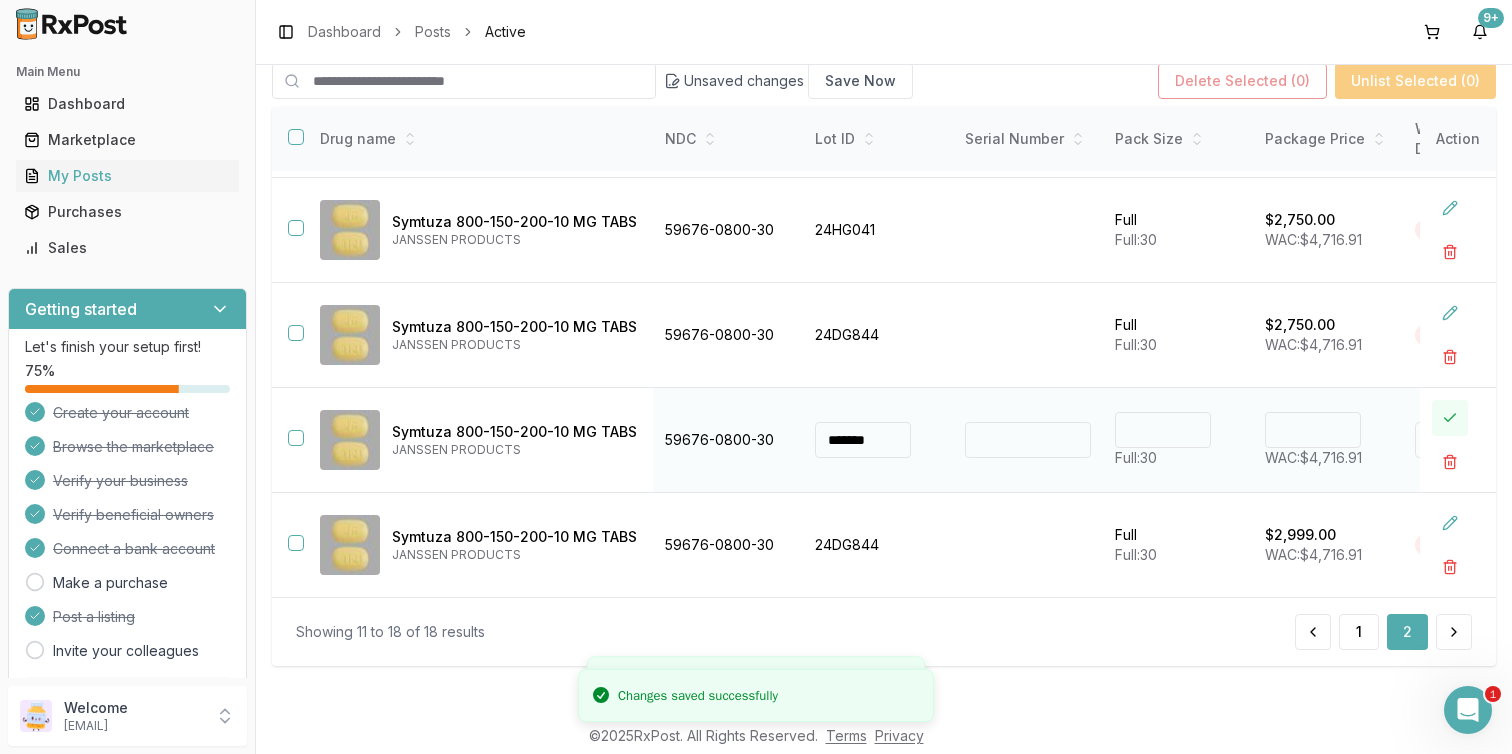 click at bounding box center [1450, 418] 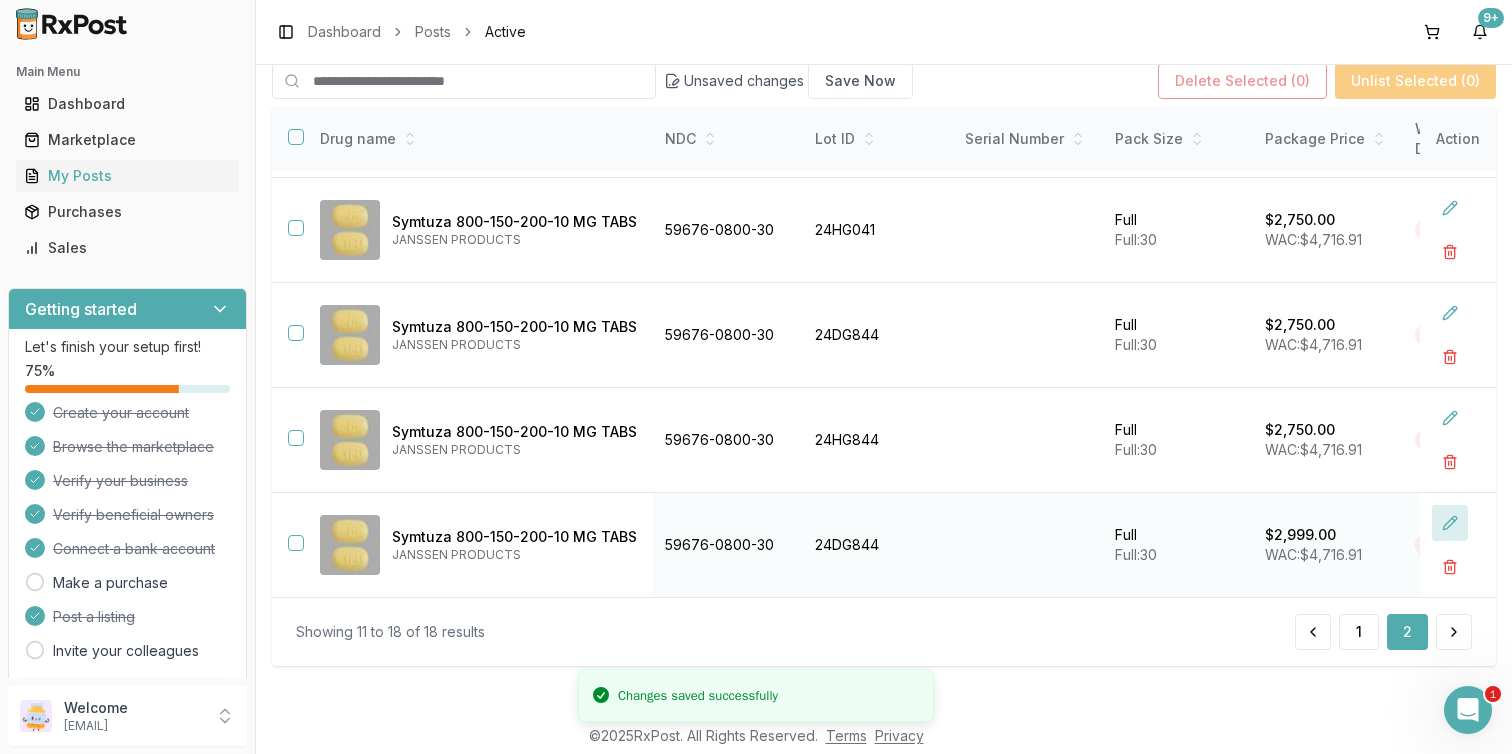 click at bounding box center [1450, 523] 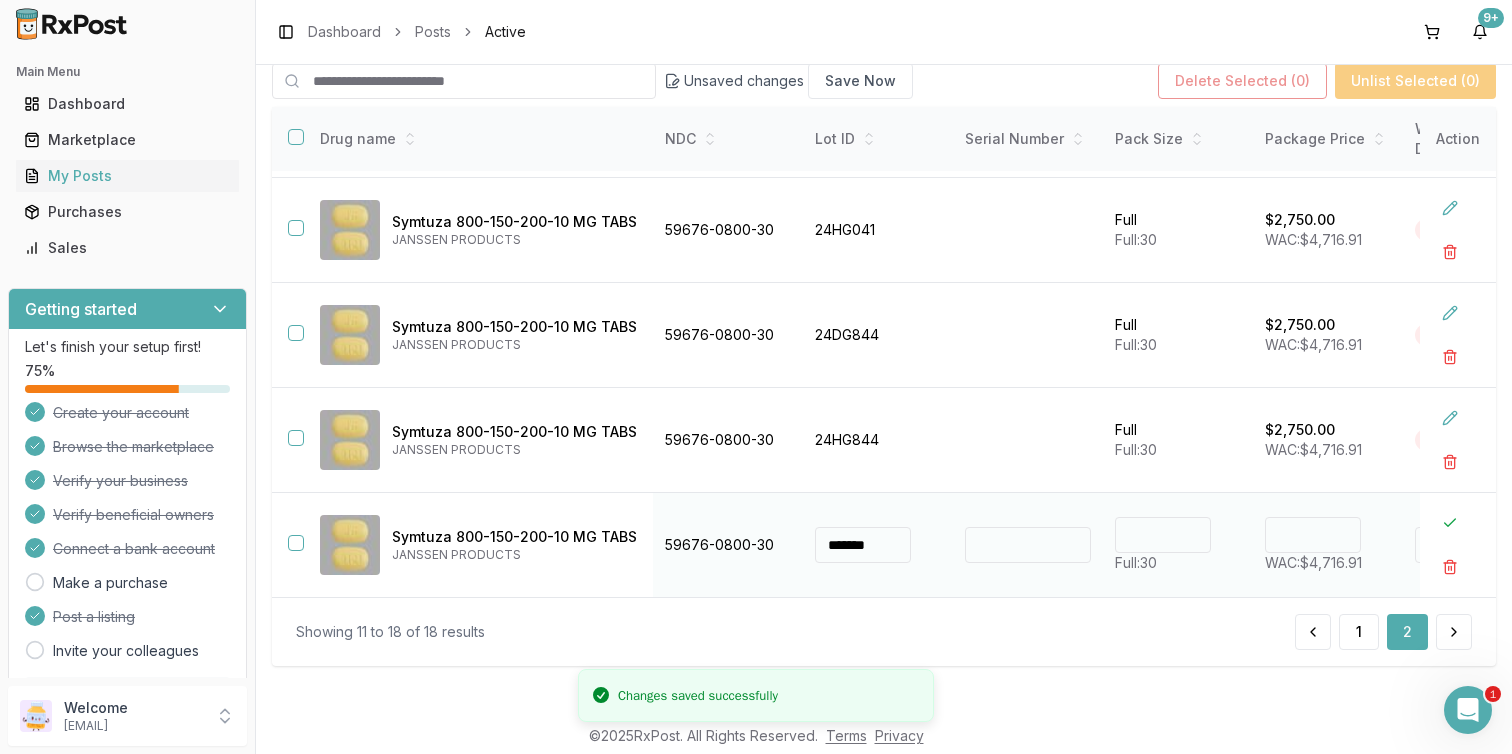 click on "****" at bounding box center (1313, 535) 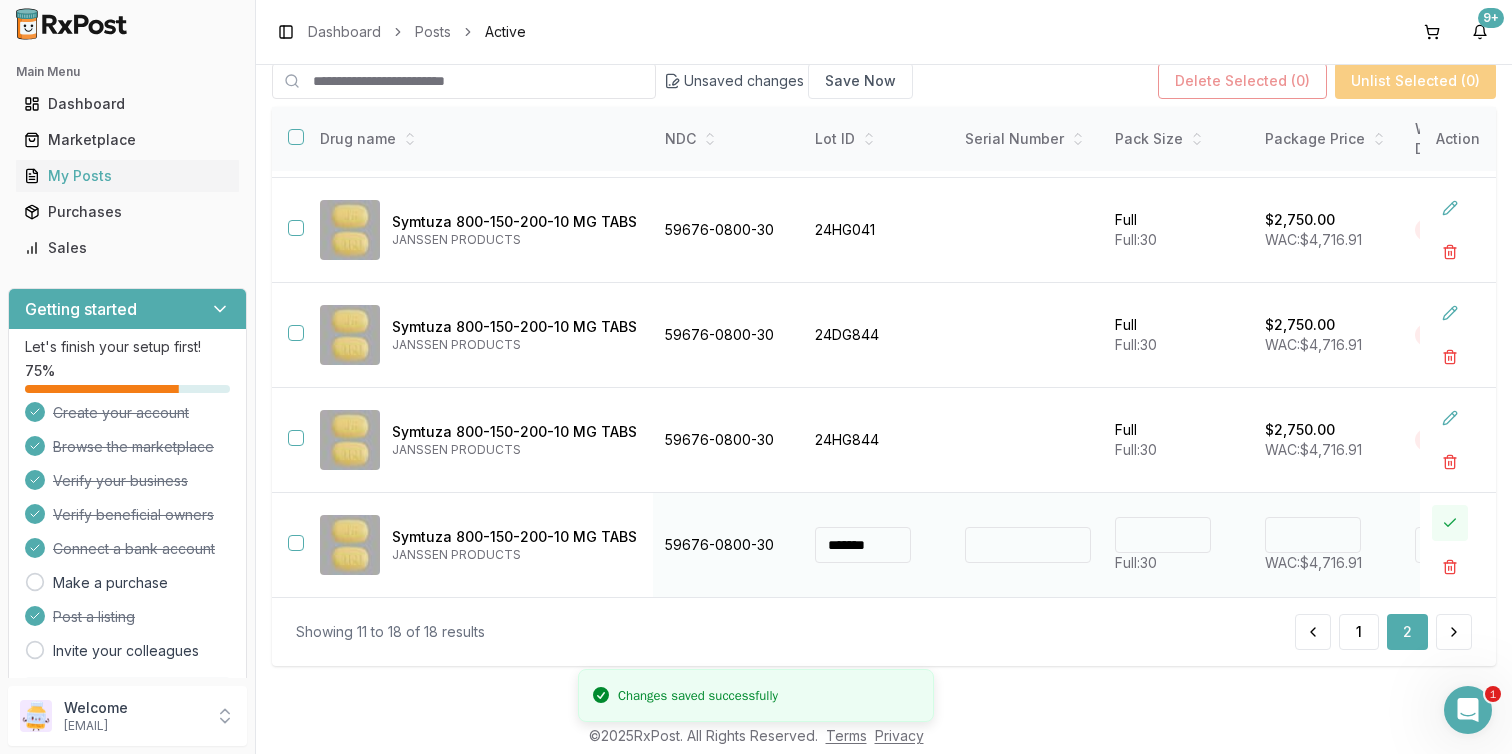 type on "*******" 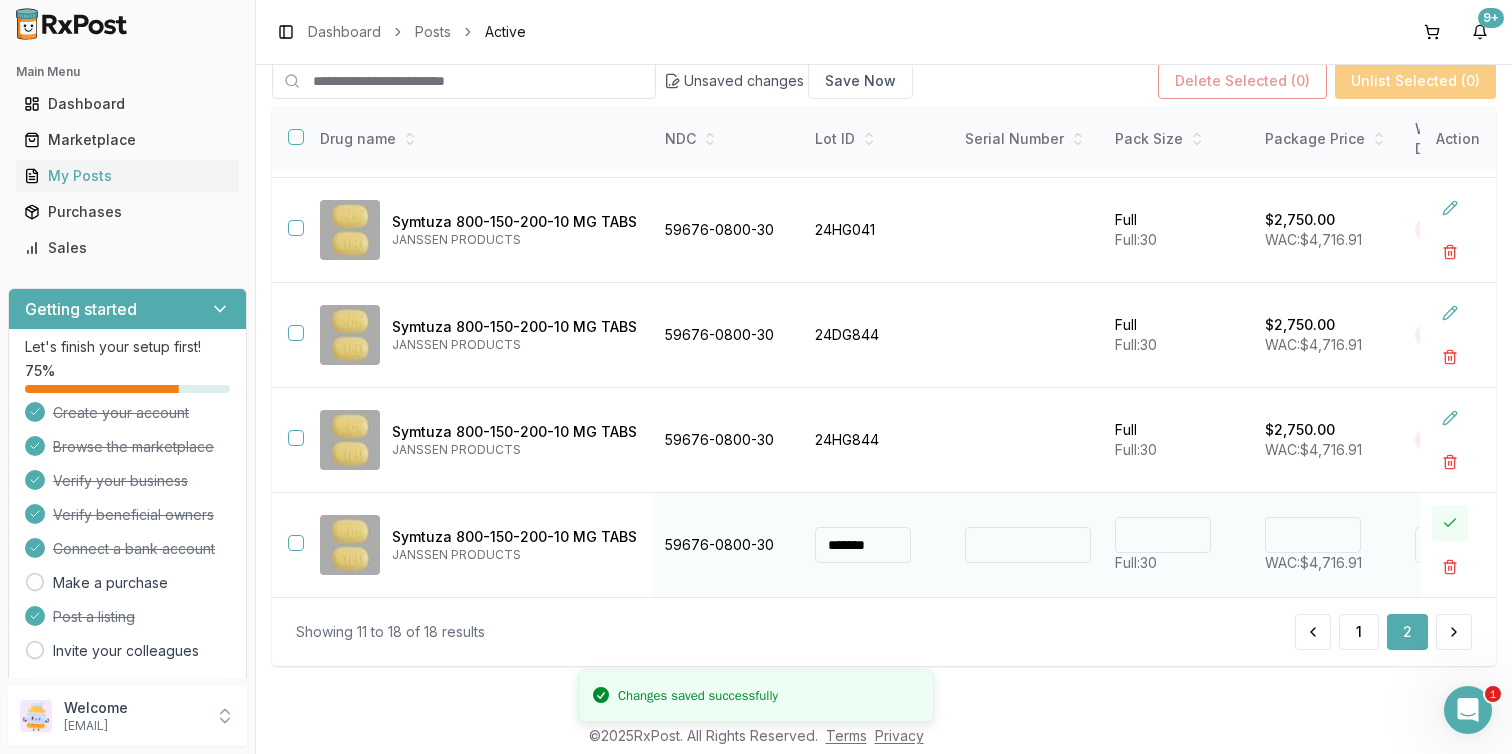 click at bounding box center [1450, 523] 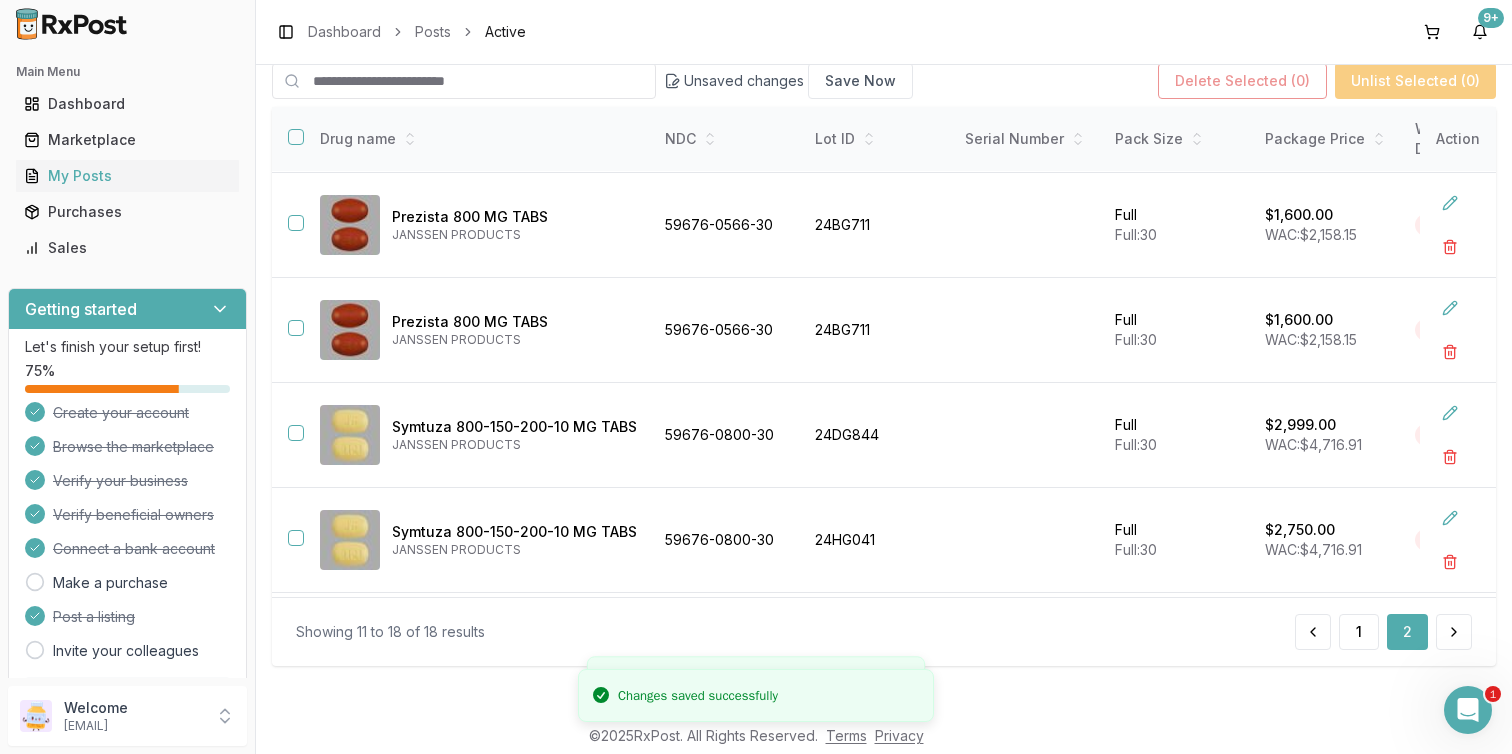 scroll, scrollTop: 0, scrollLeft: 0, axis: both 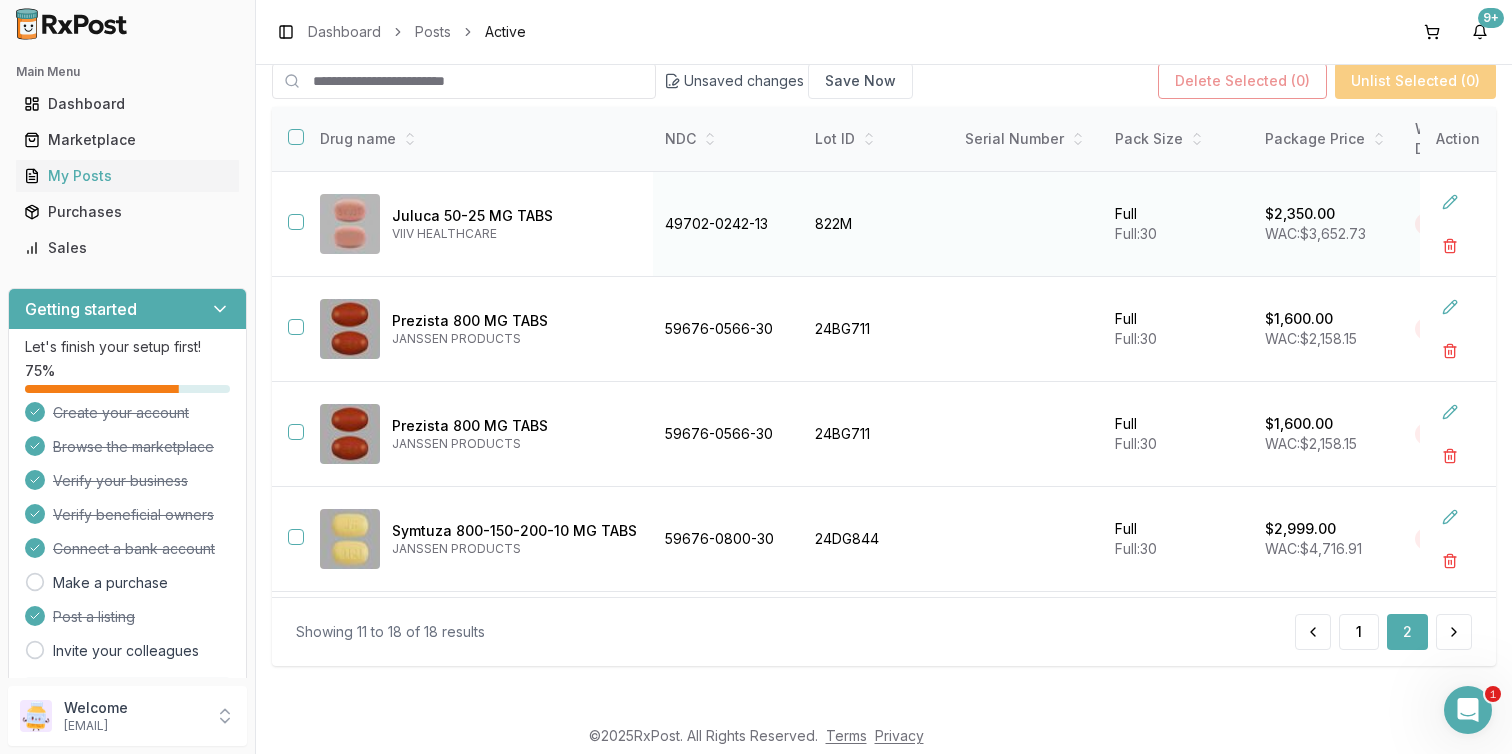 click on "49702-0242-13" at bounding box center (728, 224) 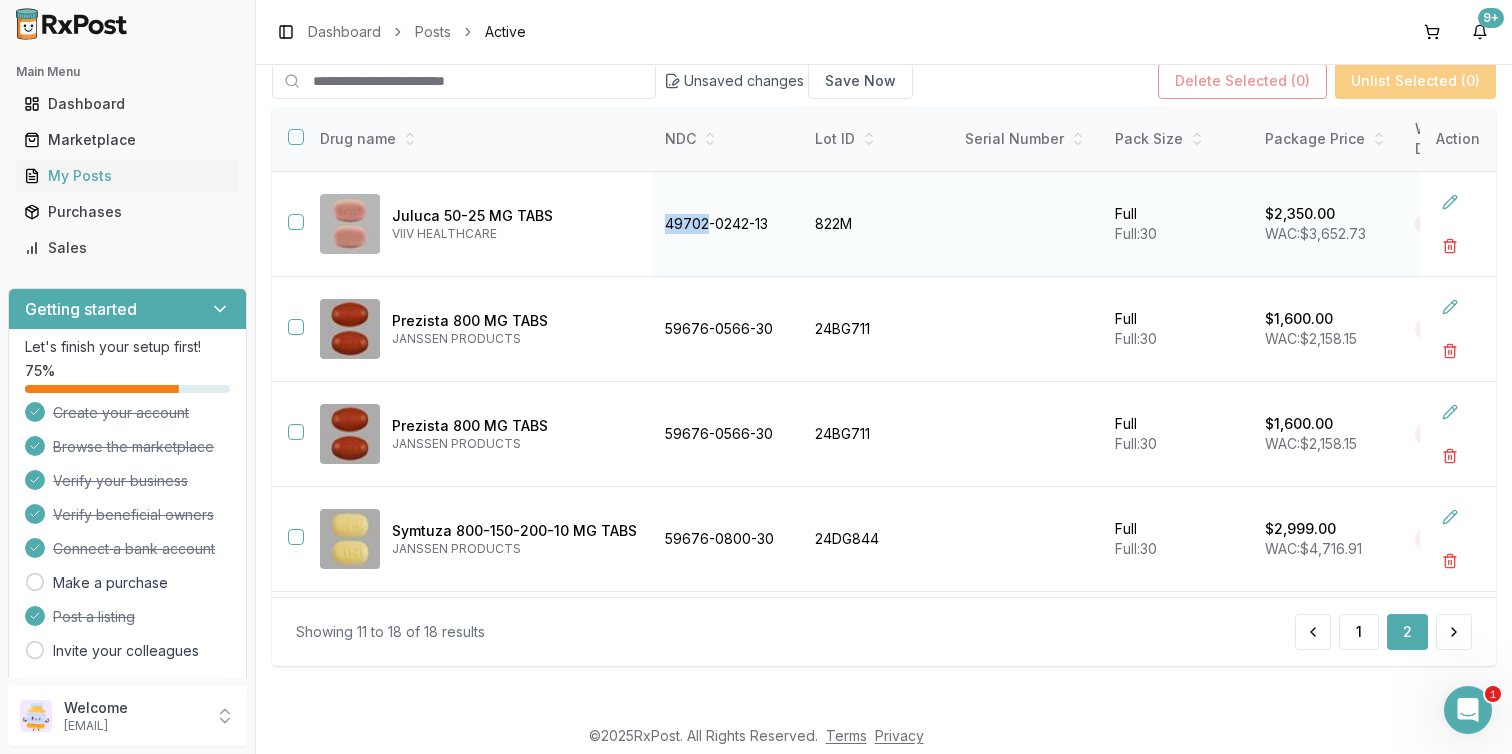 click on "49702-0242-13" at bounding box center [728, 224] 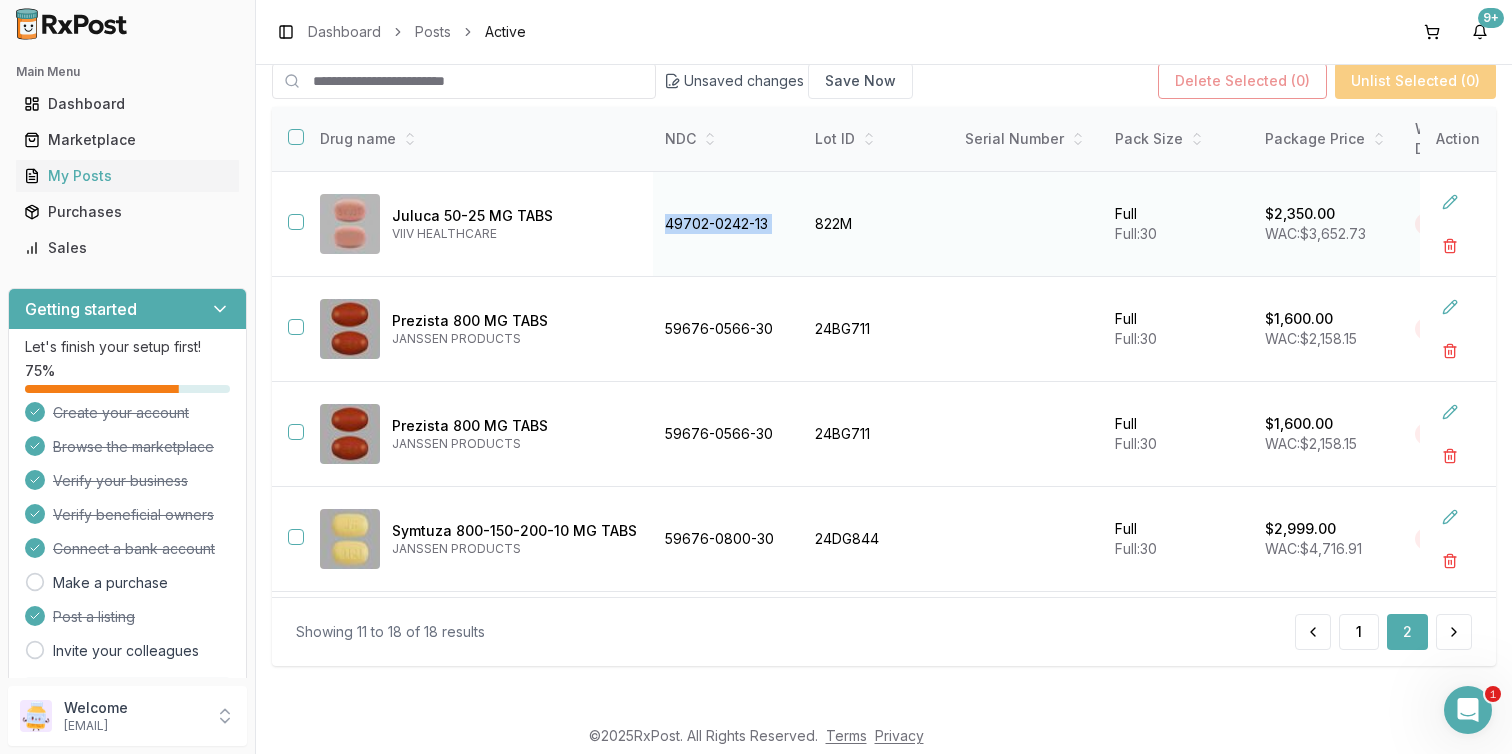 click on "49702-0242-13" at bounding box center [728, 224] 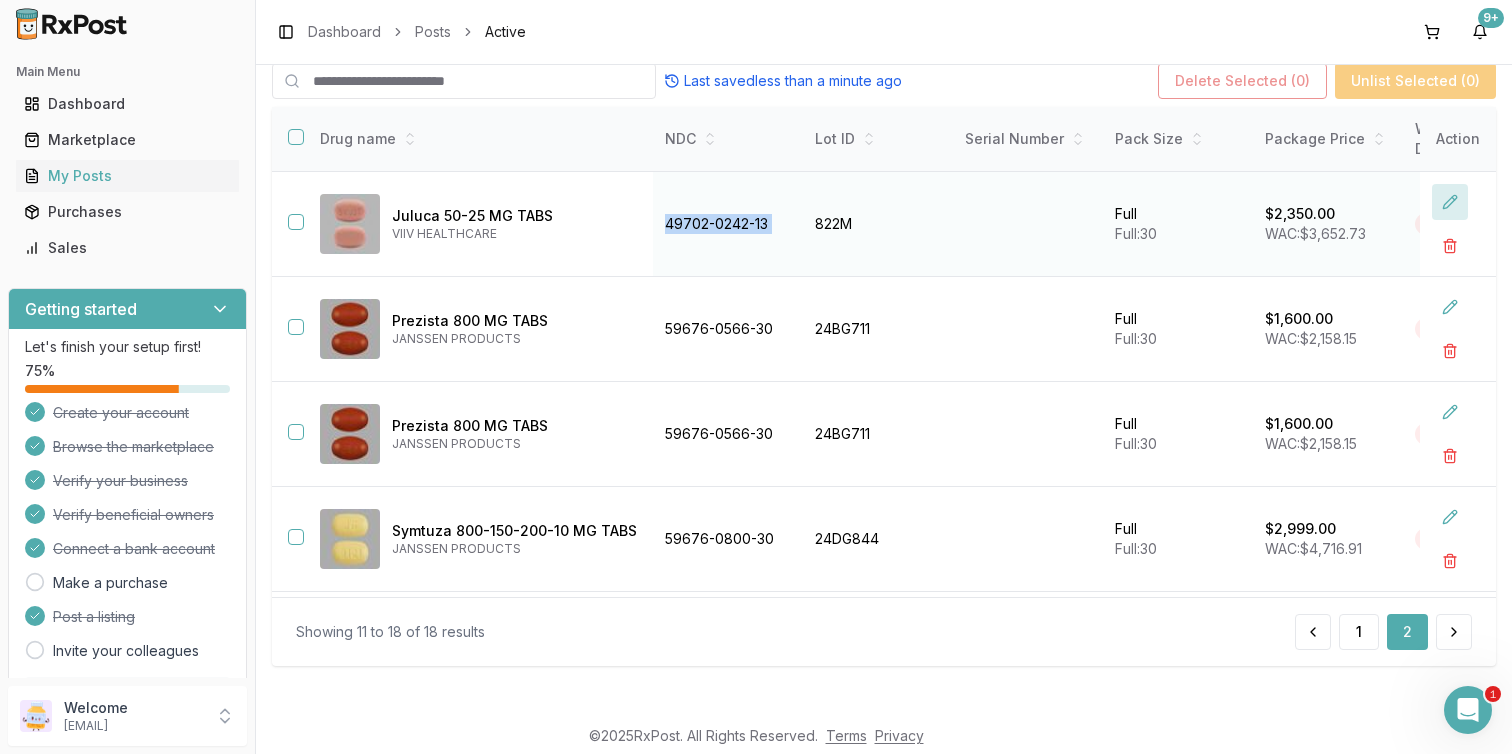 click at bounding box center [1450, 202] 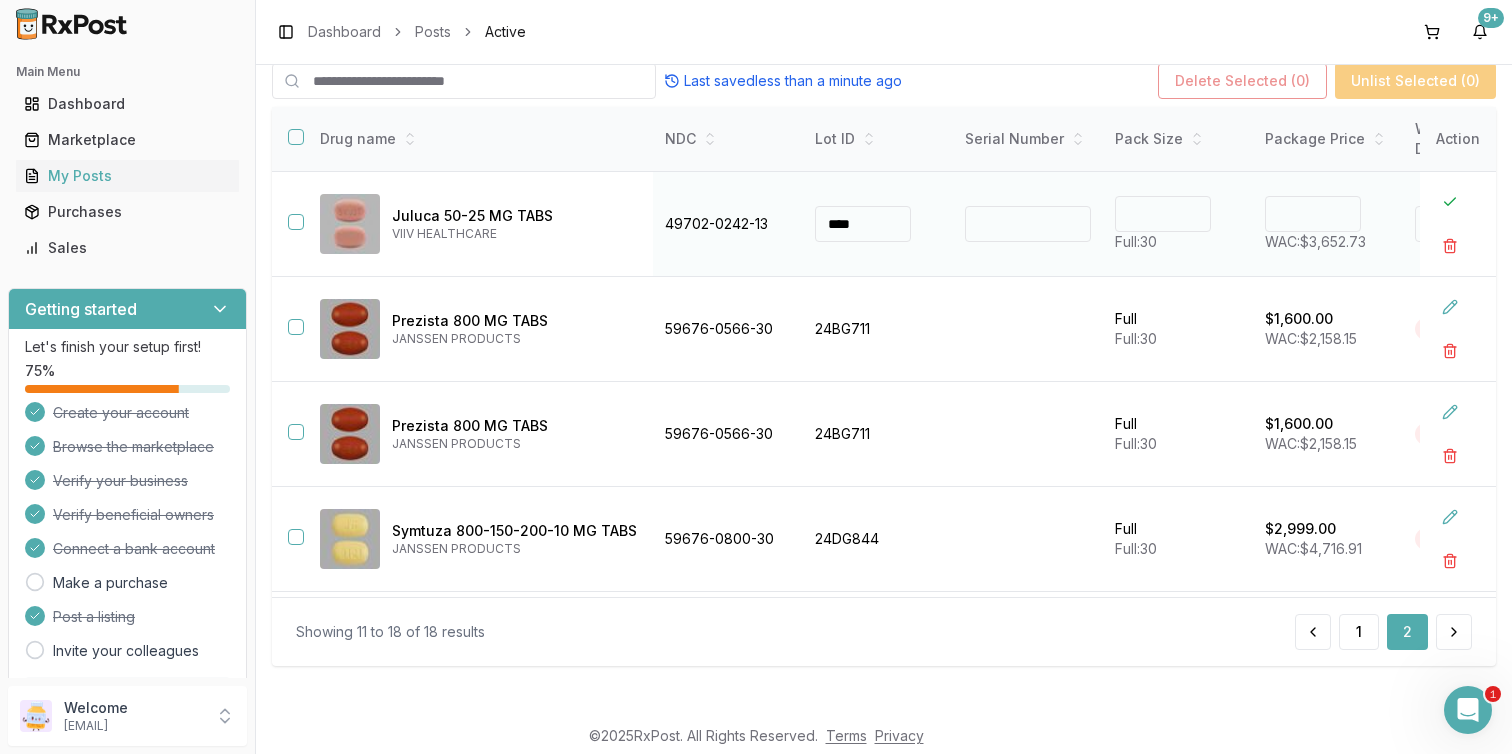 click on "****" at bounding box center (1313, 214) 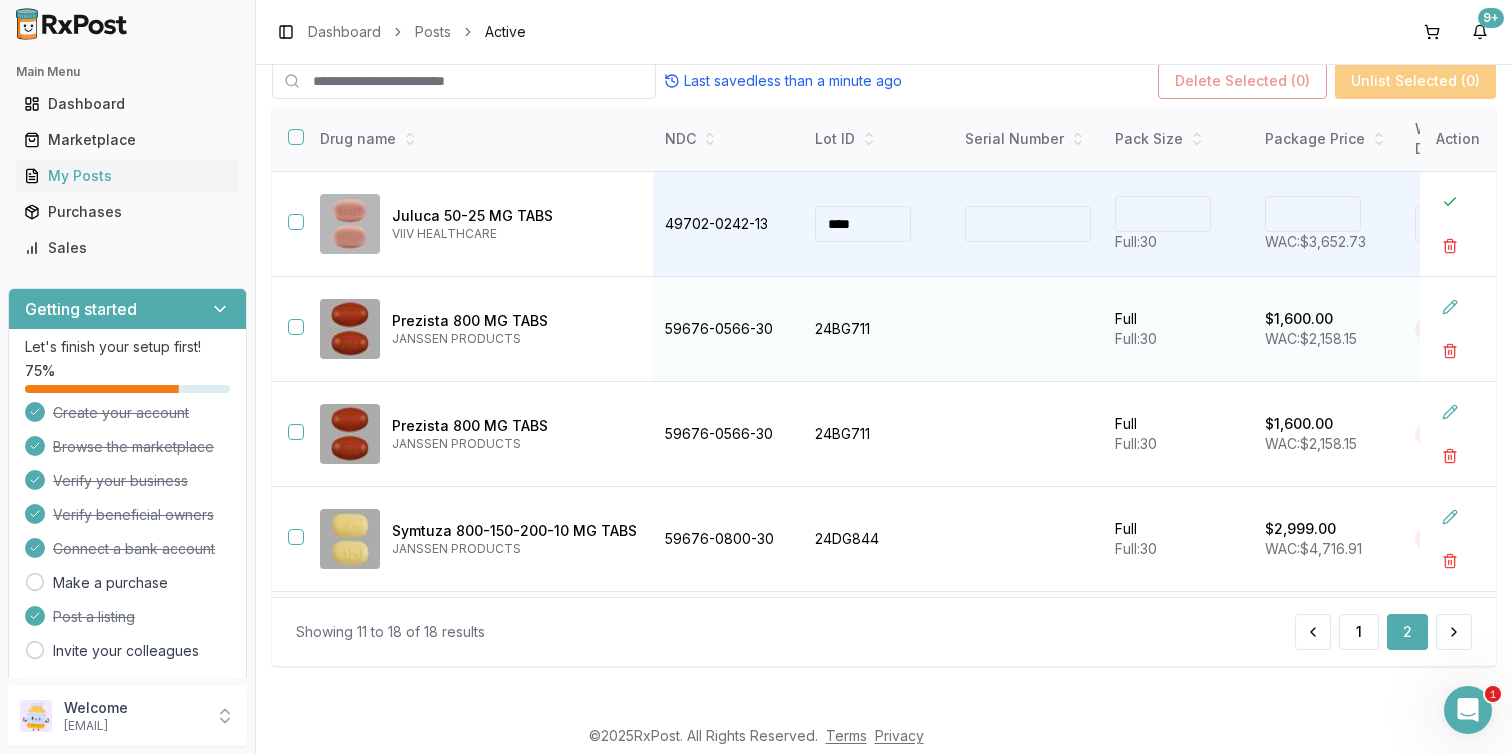 type on "*******" 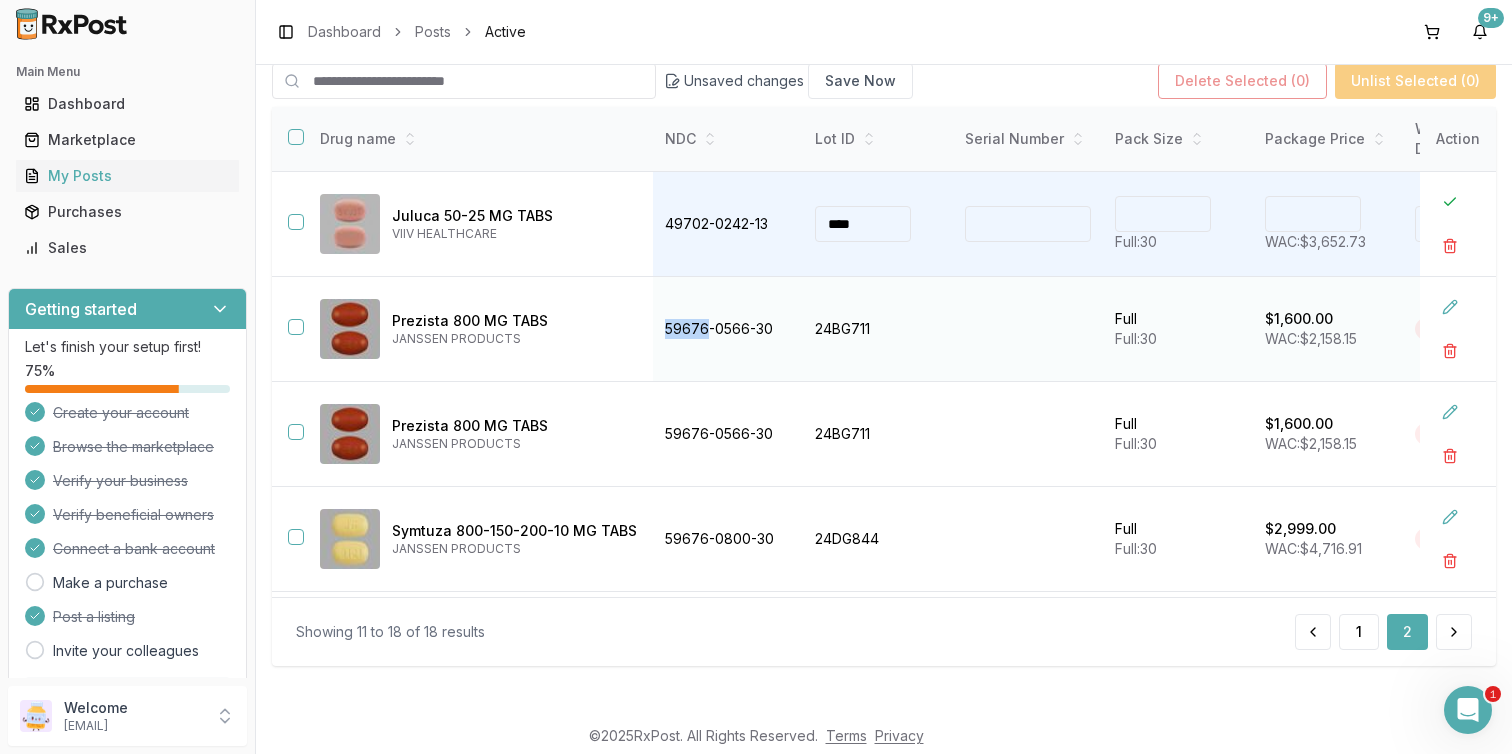 click on "59676-0566-30" at bounding box center (728, 329) 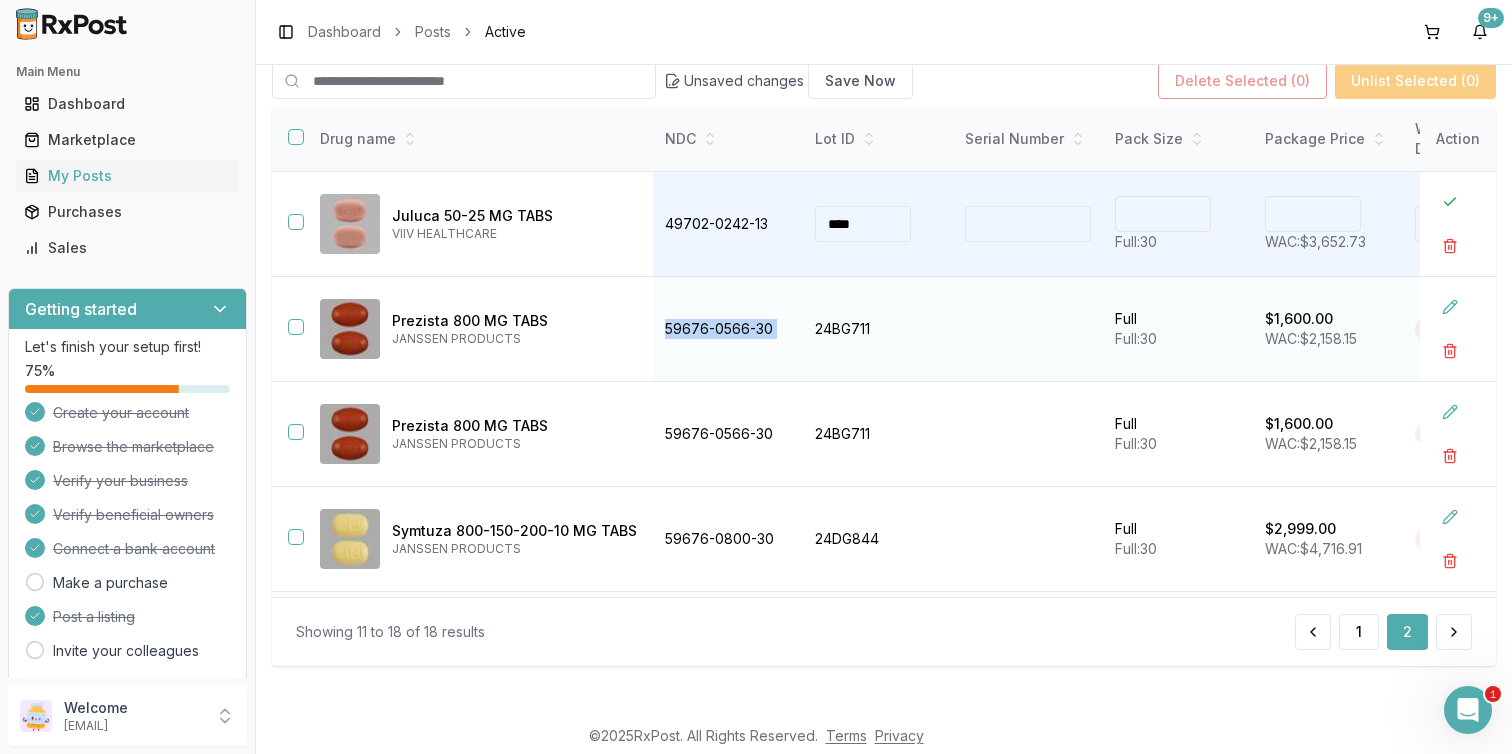 click on "59676-0566-30" at bounding box center [728, 329] 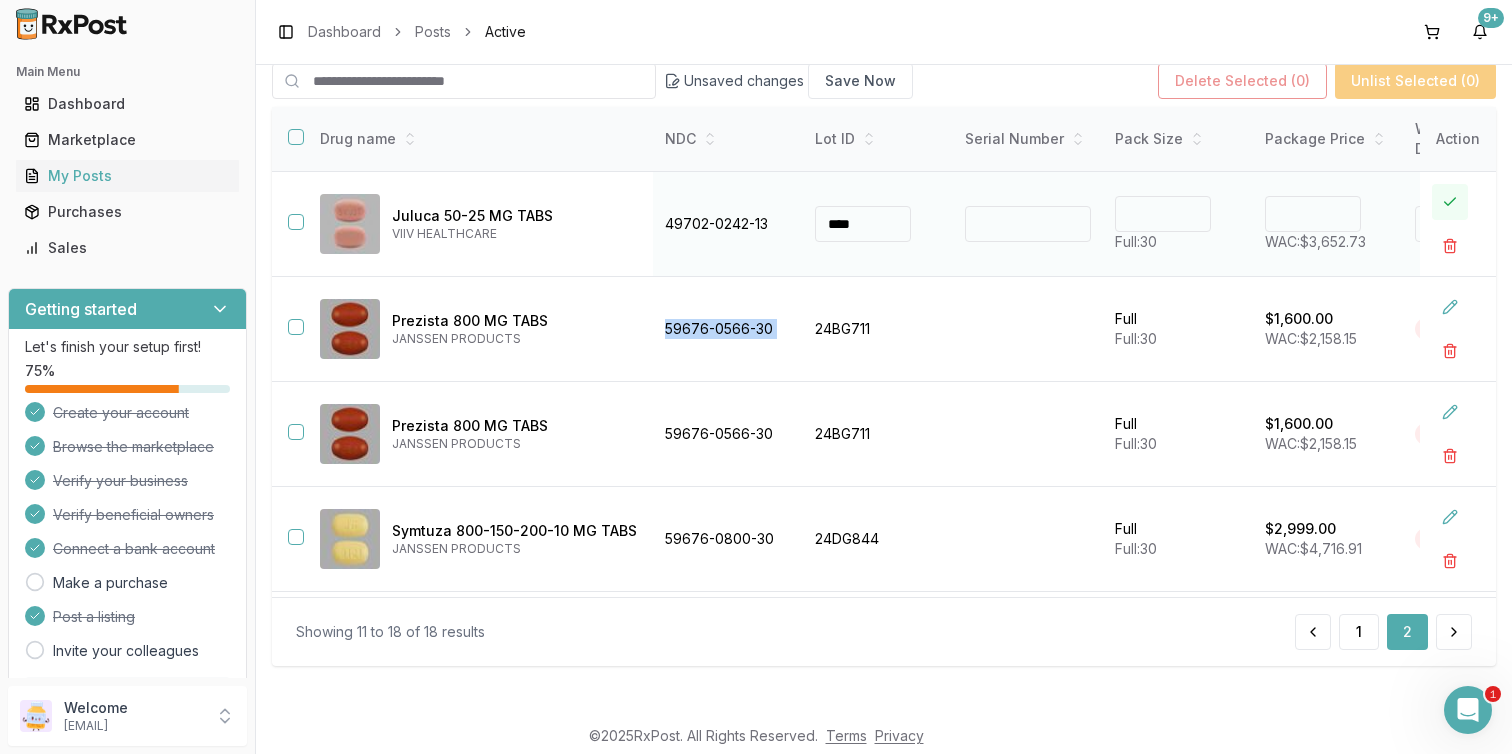 click at bounding box center [1450, 202] 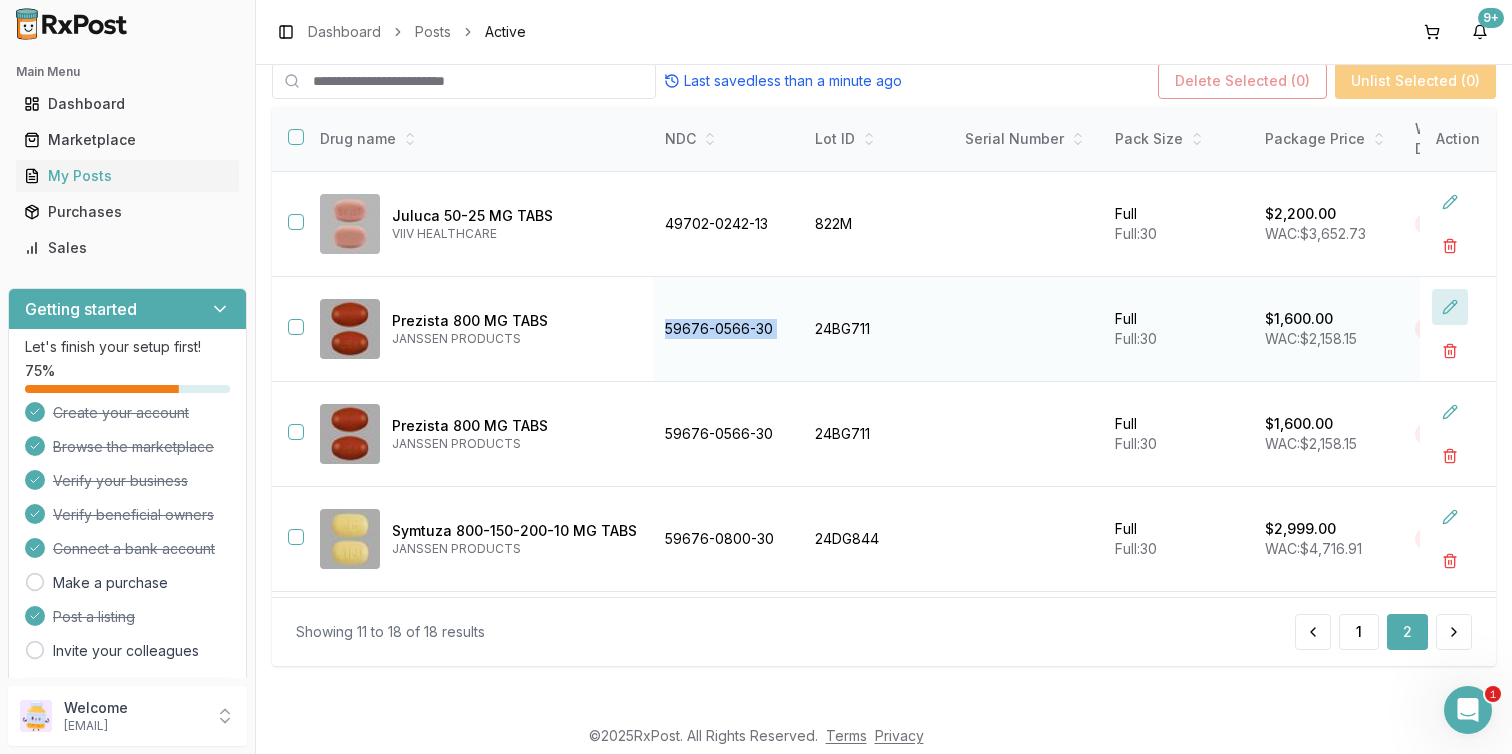 click at bounding box center [1450, 307] 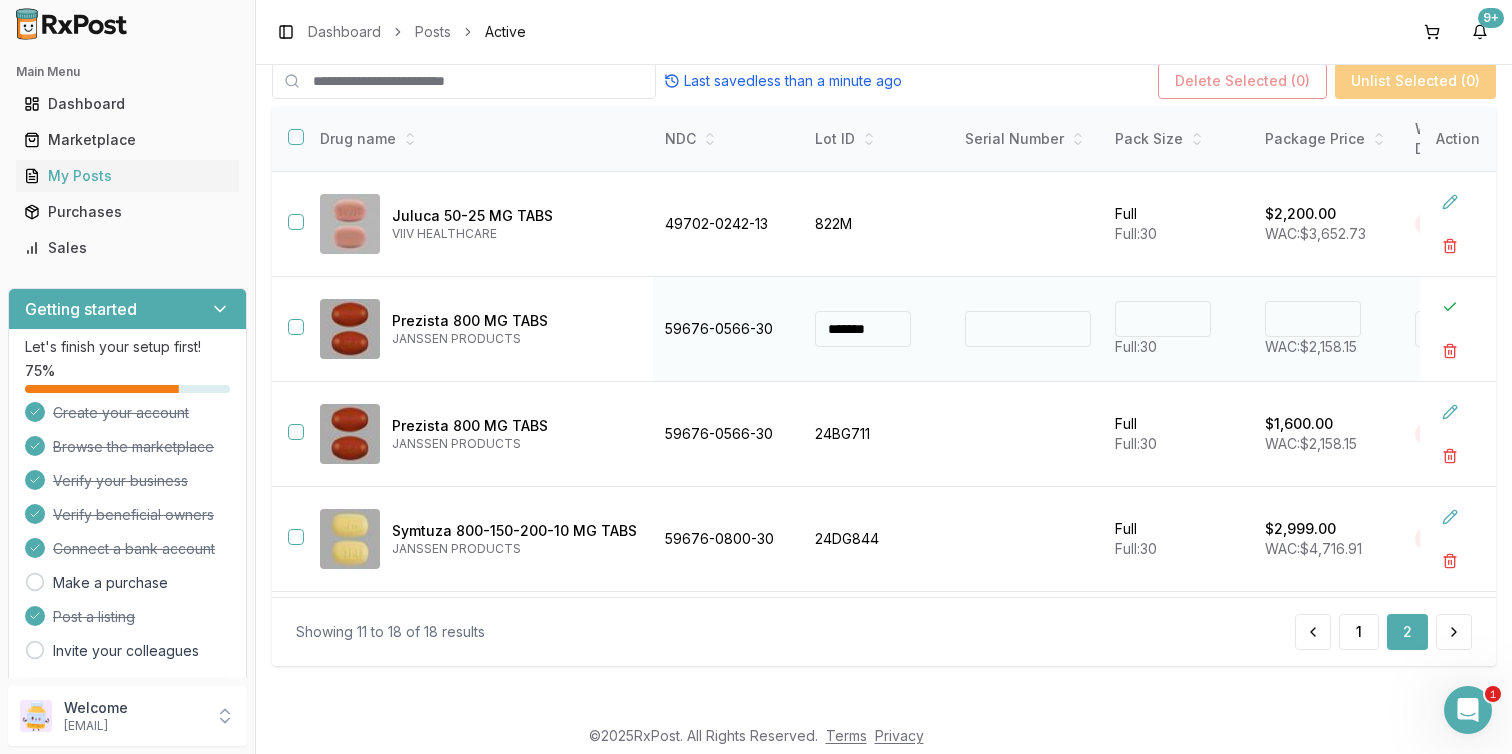 click on "****" at bounding box center (1313, 319) 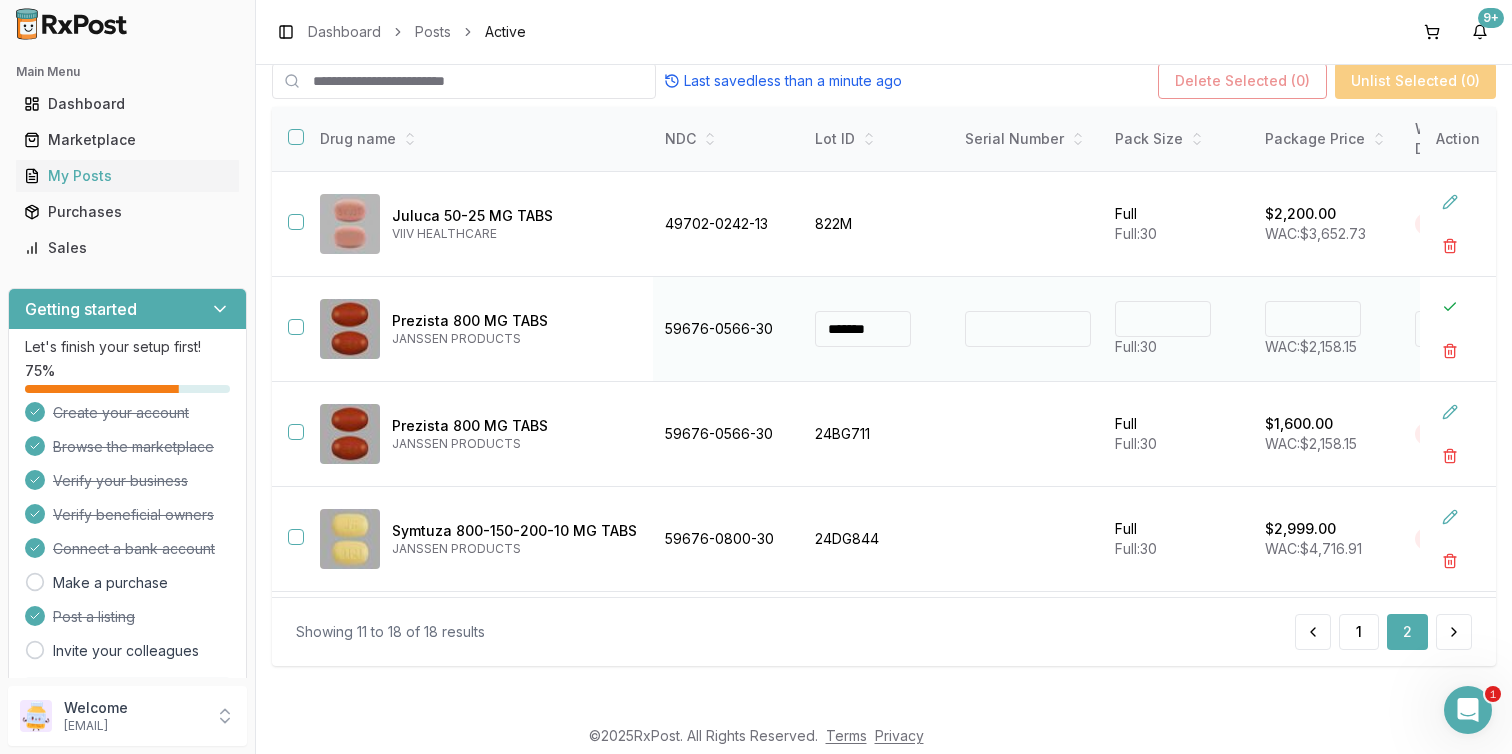 click on "****" at bounding box center [1313, 319] 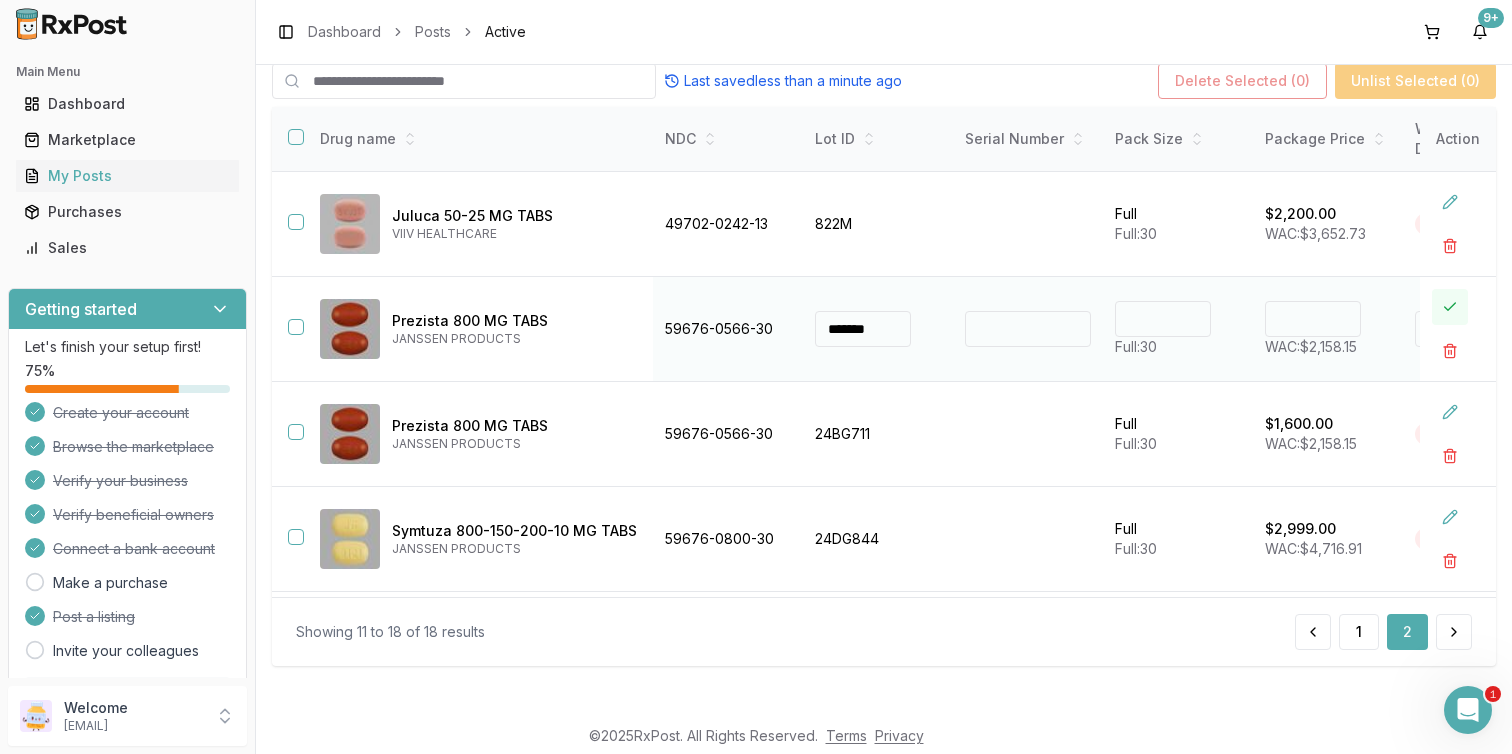 type on "*******" 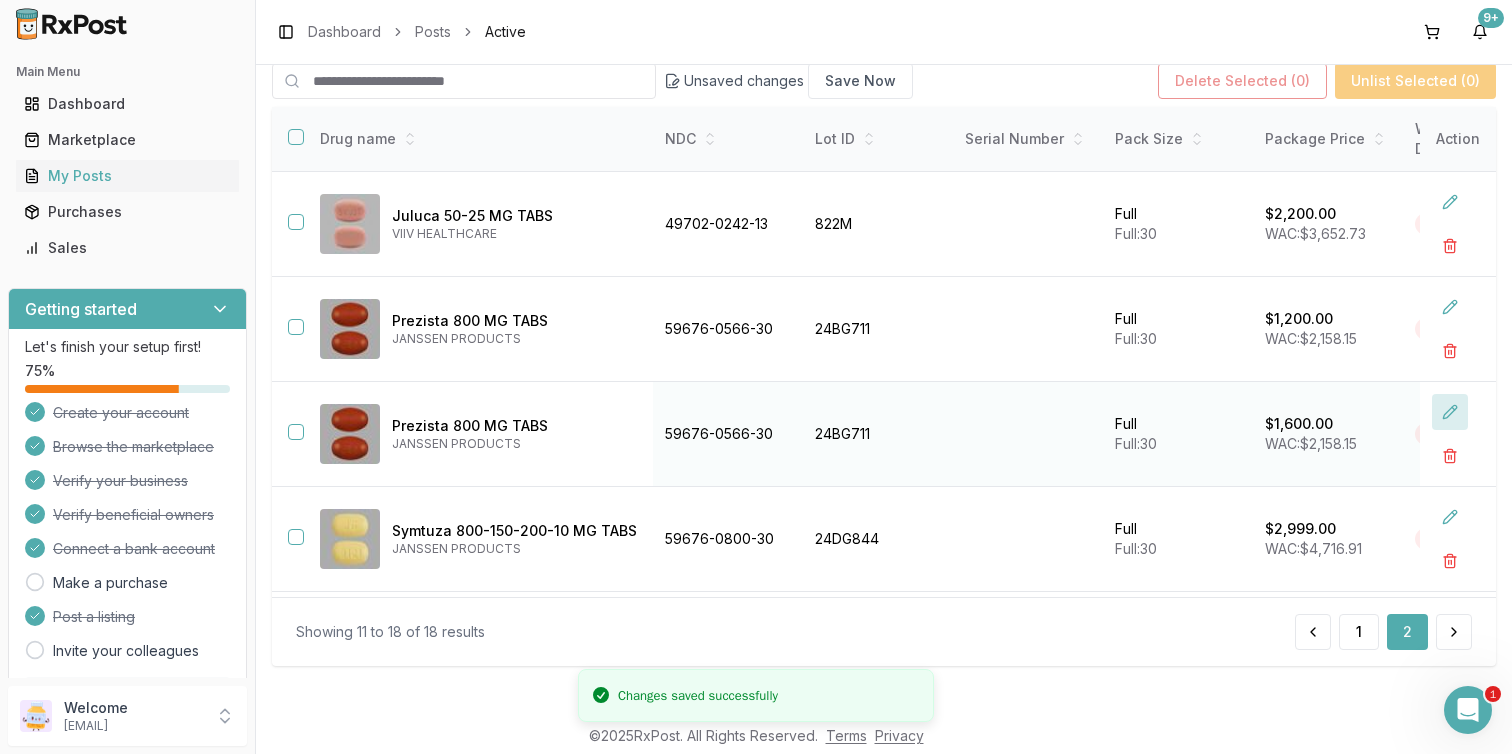 click at bounding box center [1450, 412] 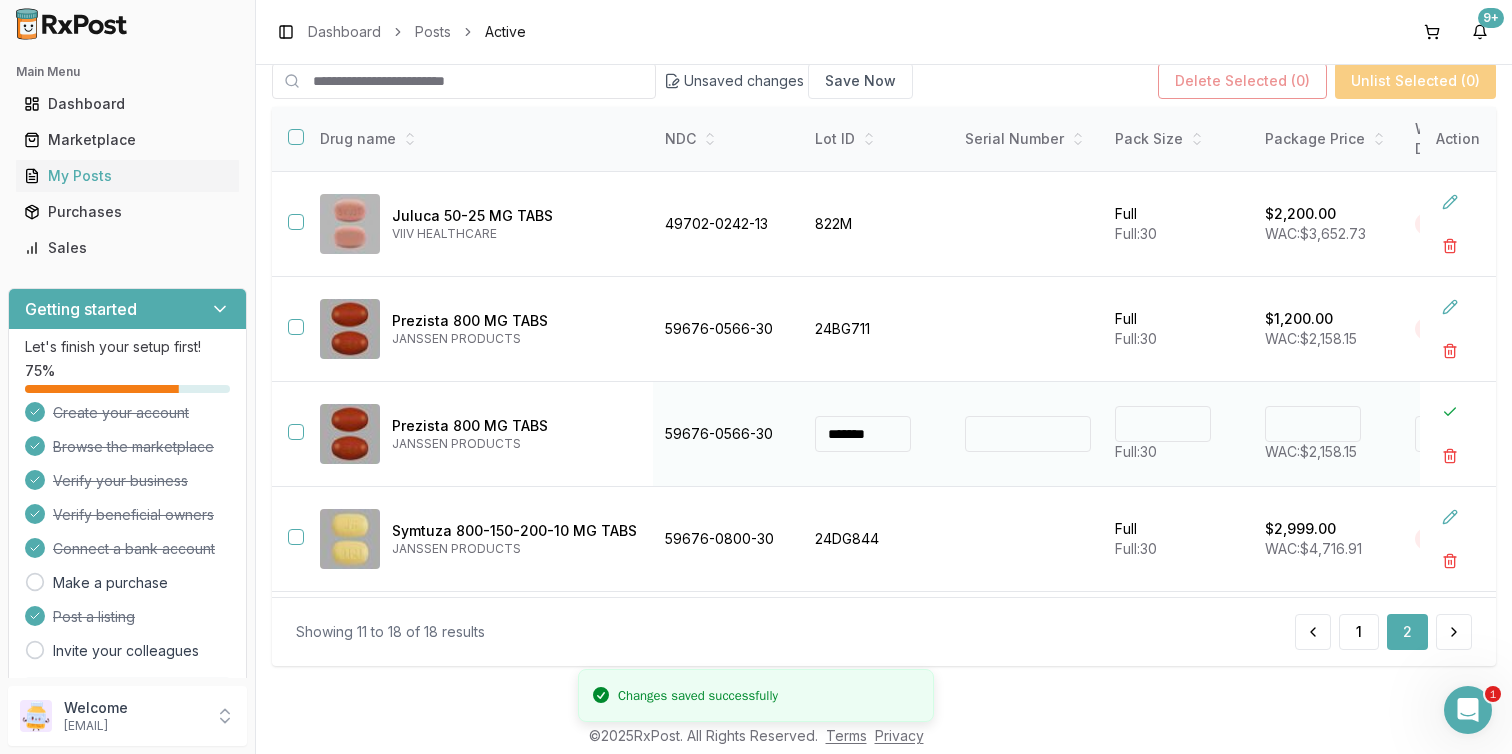 click on "****" at bounding box center [1313, 424] 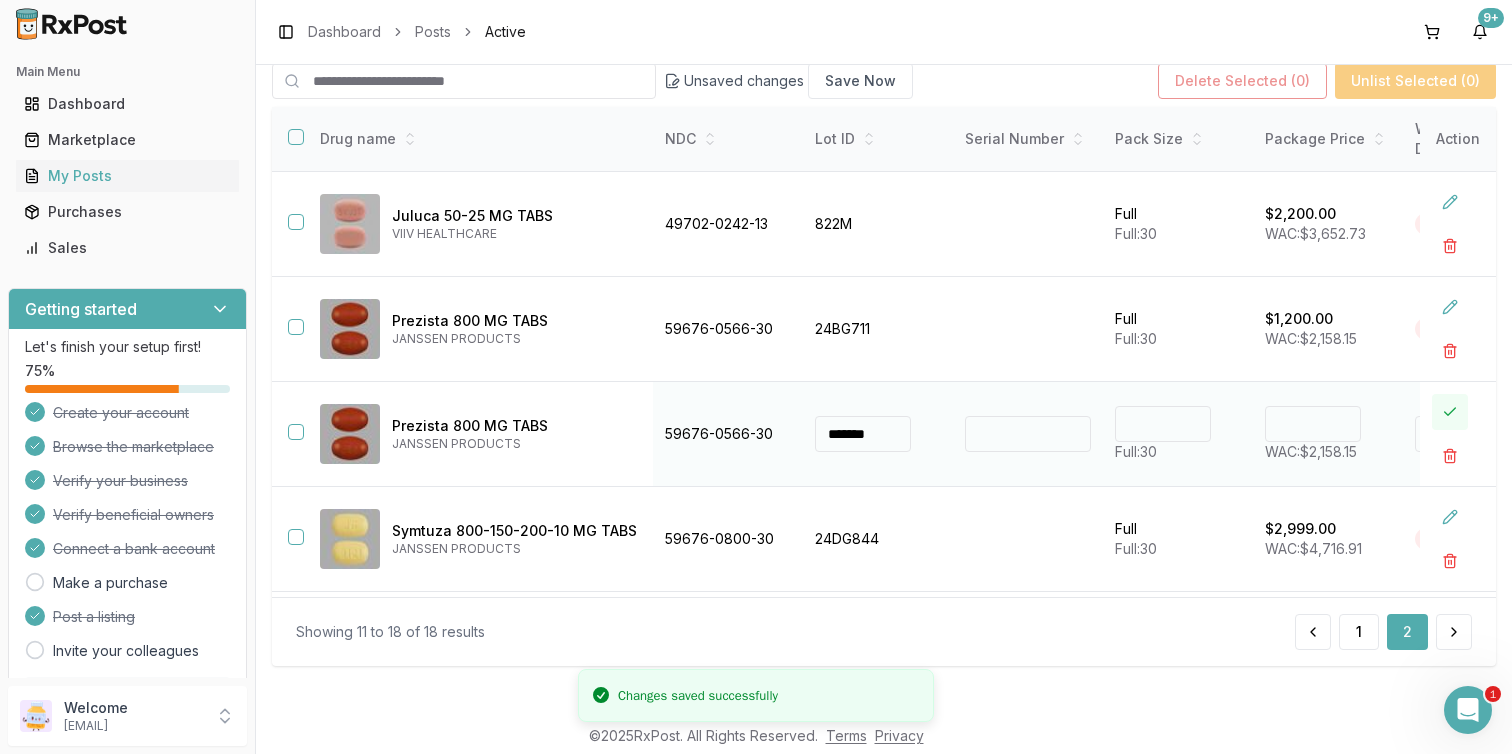 type on "*******" 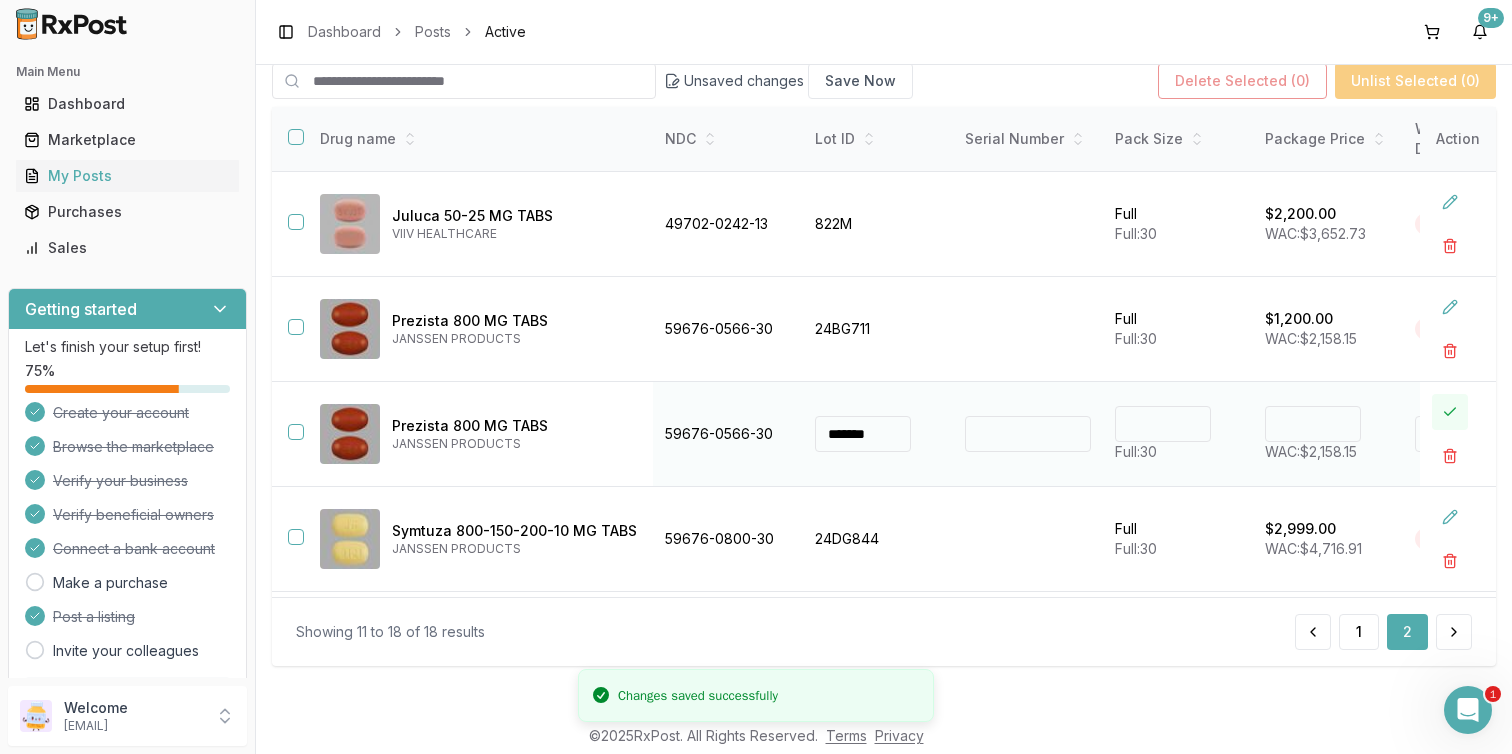 click at bounding box center (1450, 412) 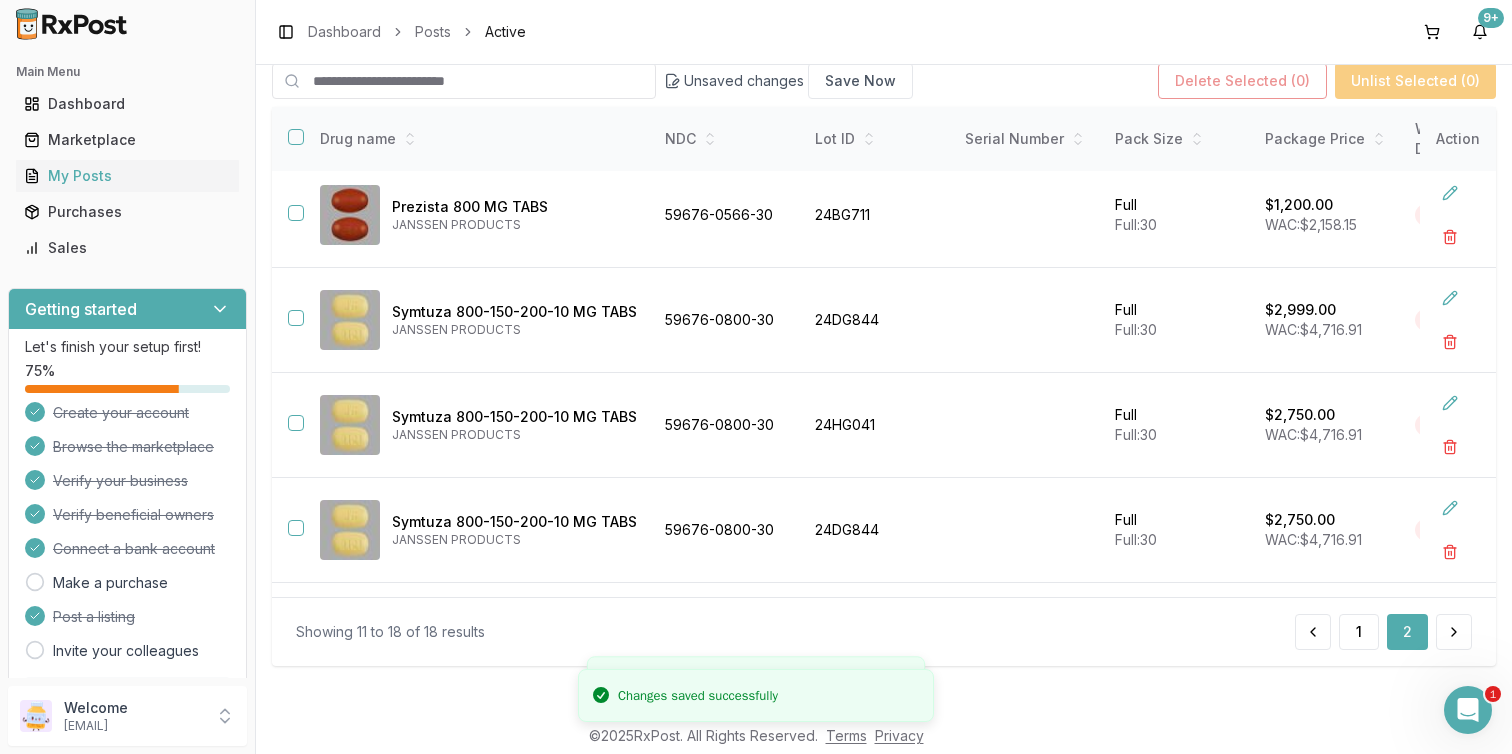 scroll, scrollTop: 260, scrollLeft: 0, axis: vertical 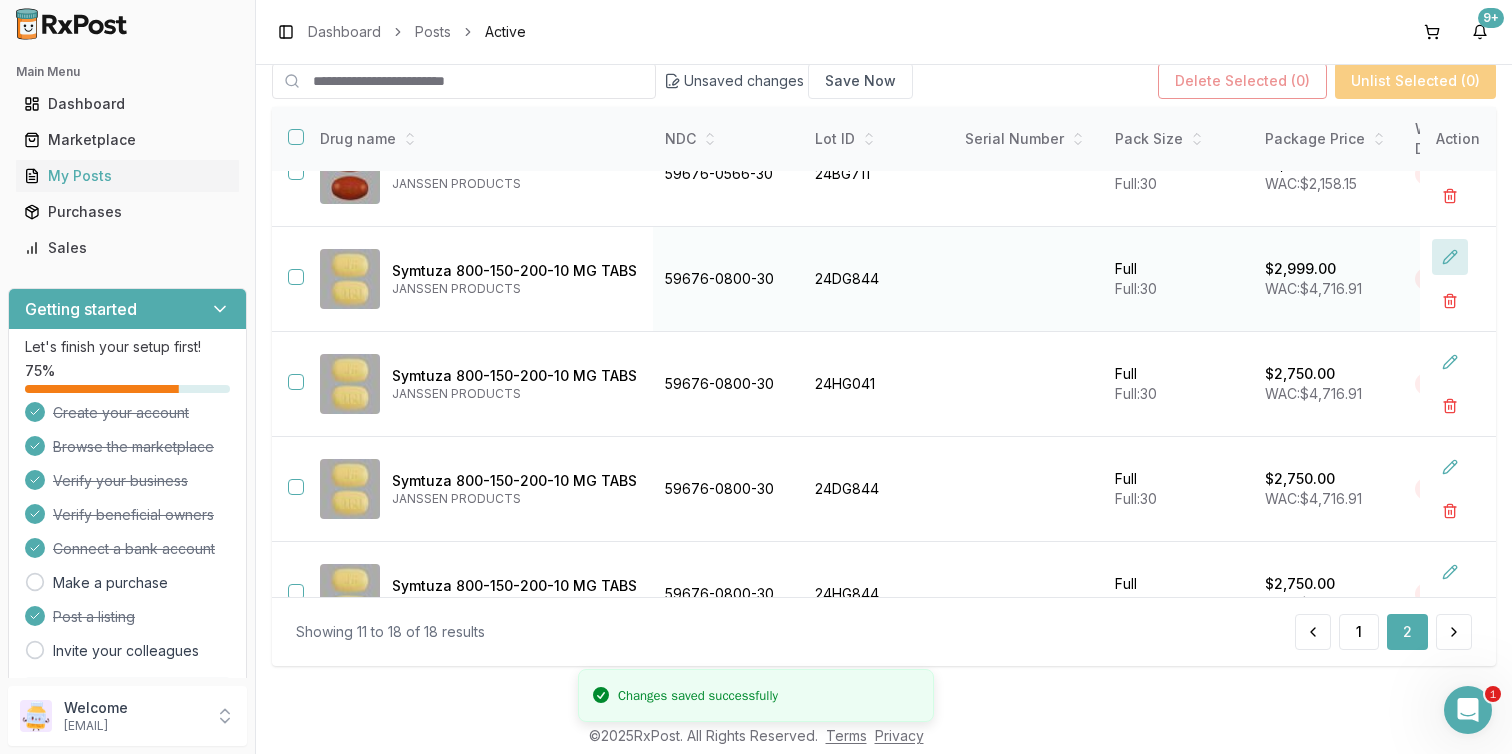 click at bounding box center [1450, 257] 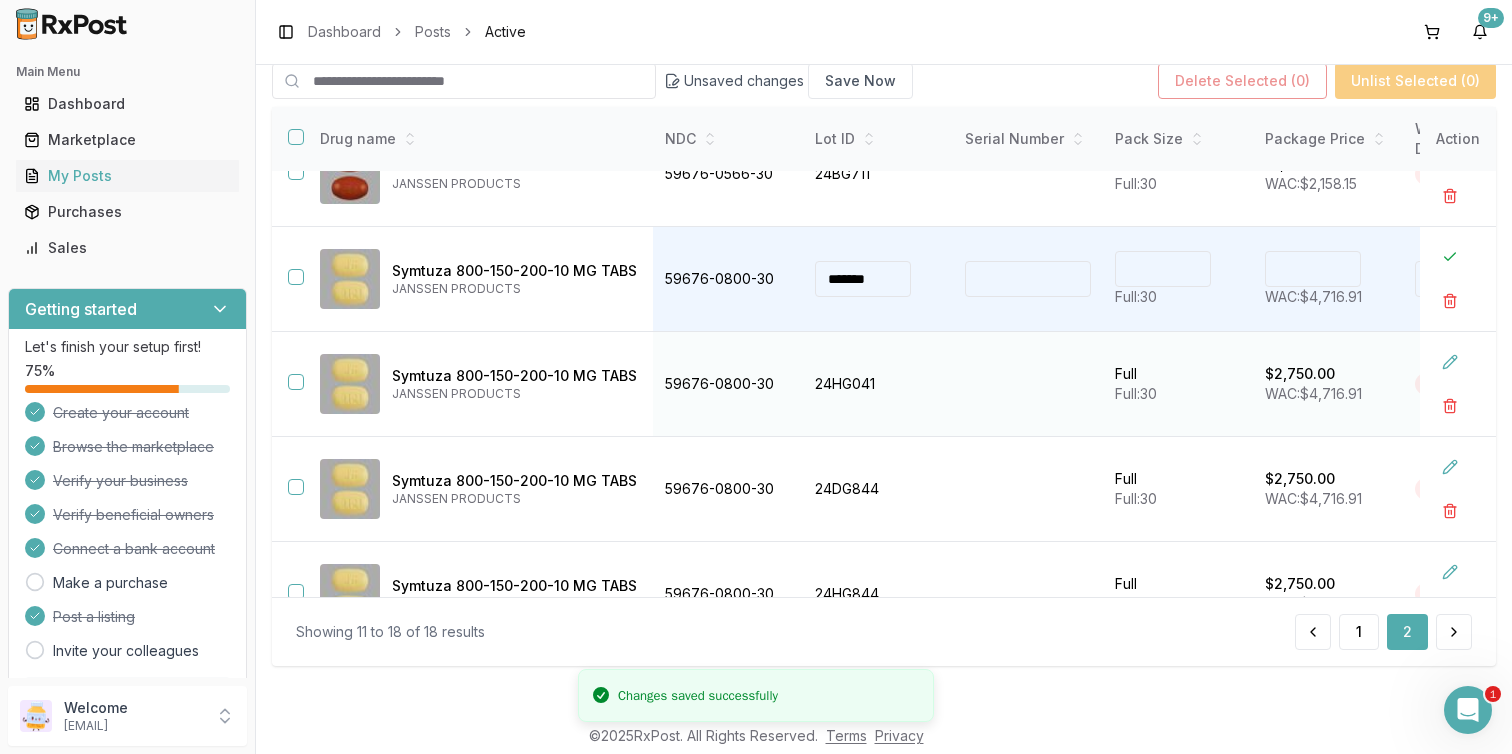click on "$2,750.00" at bounding box center (1300, 374) 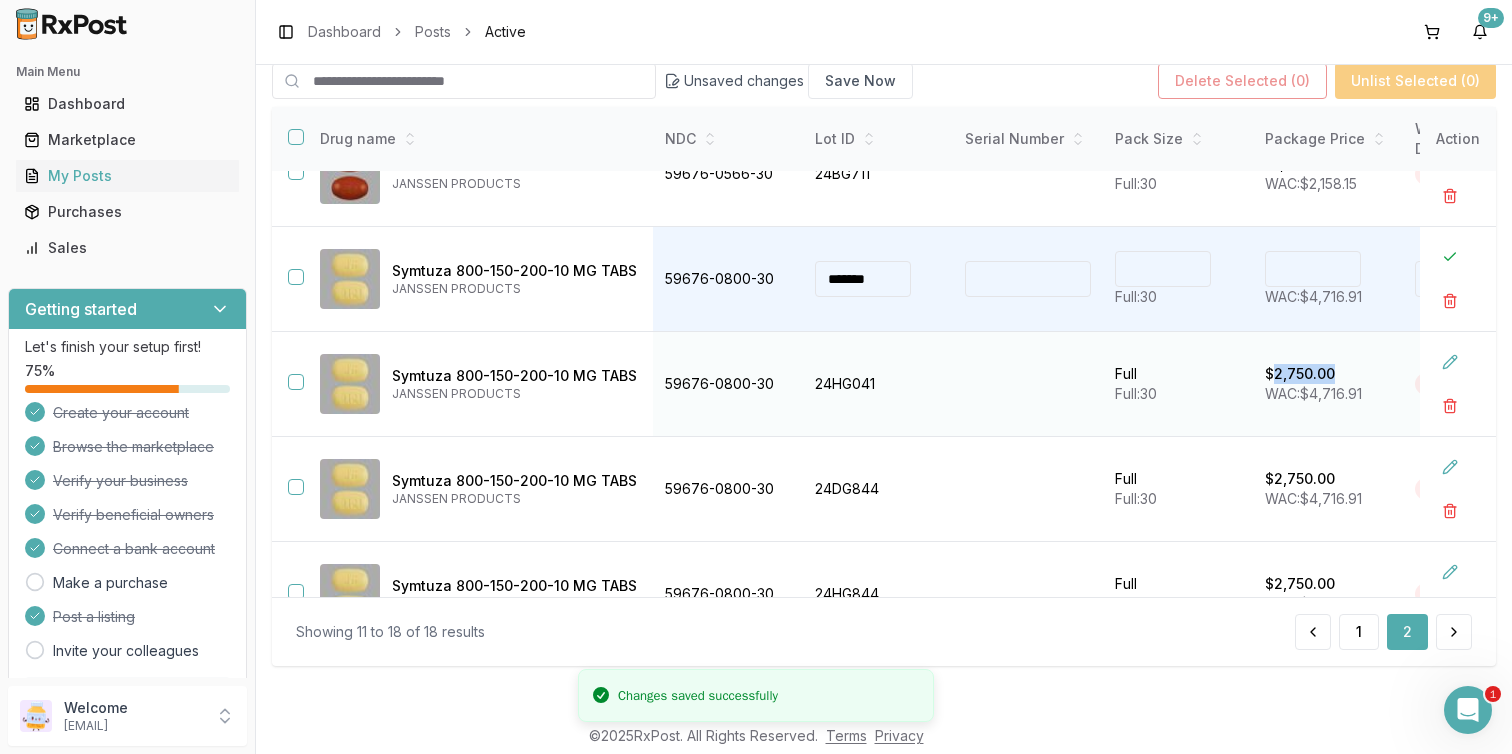 click on "$2,750.00" at bounding box center (1300, 374) 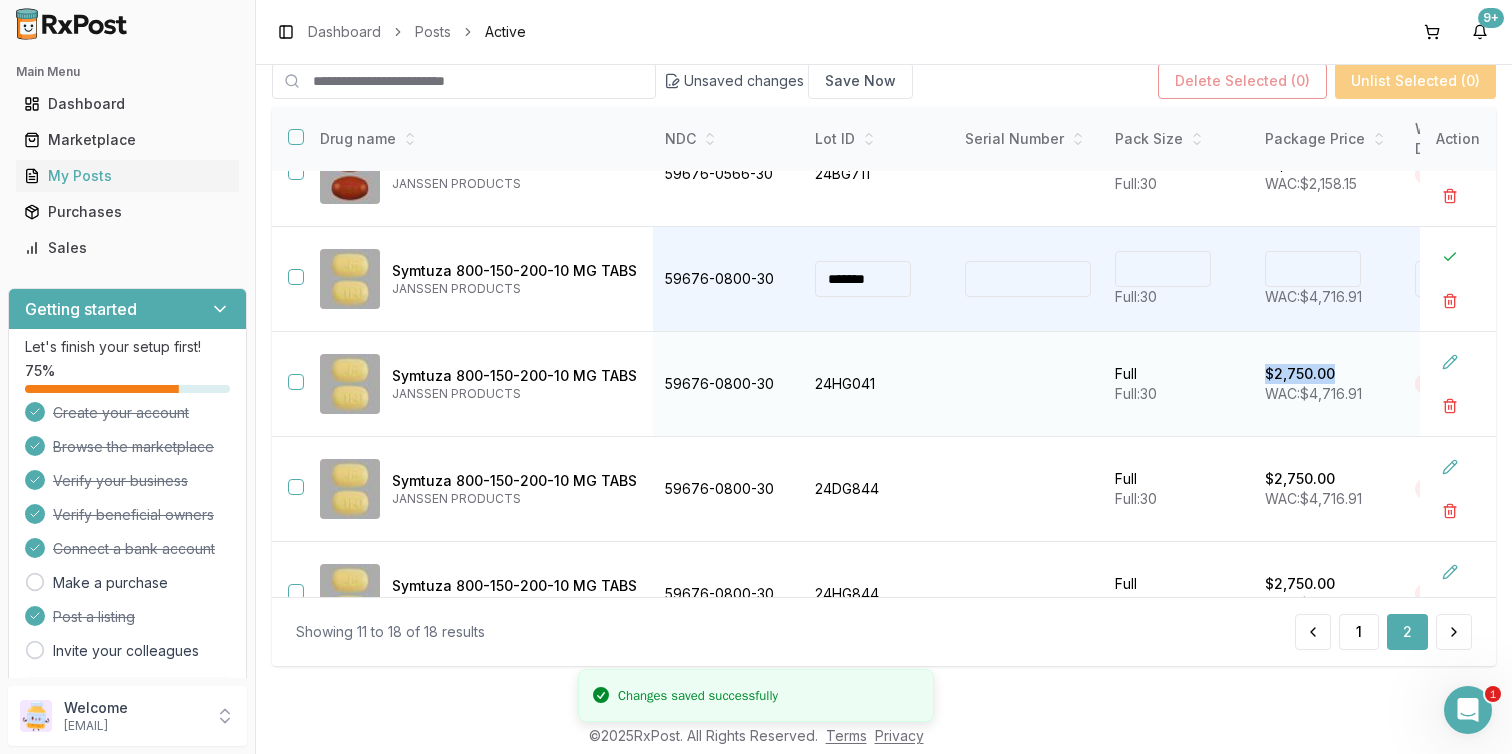 click on "$2,750.00" at bounding box center (1300, 374) 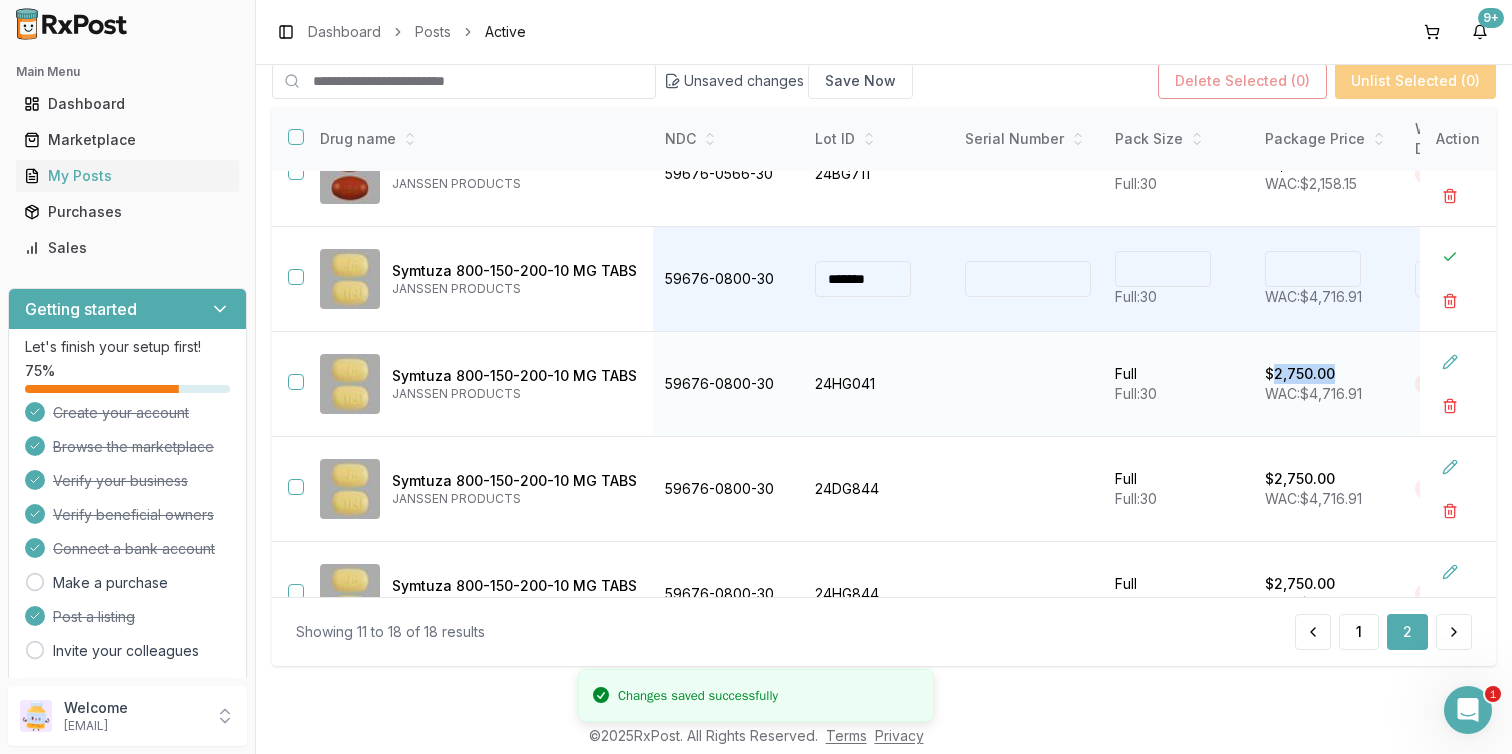 click on "$2,750.00" at bounding box center (1300, 374) 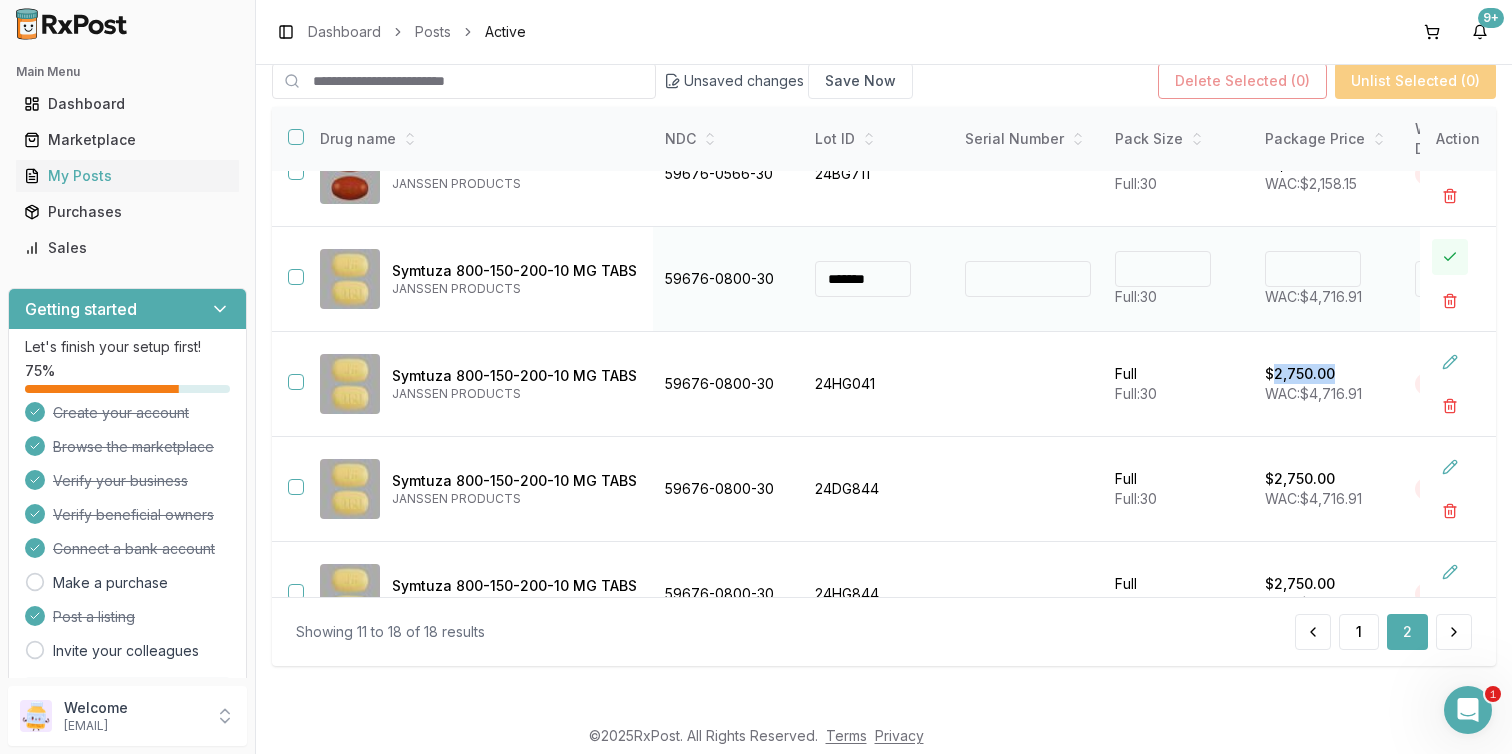 click at bounding box center [1450, 257] 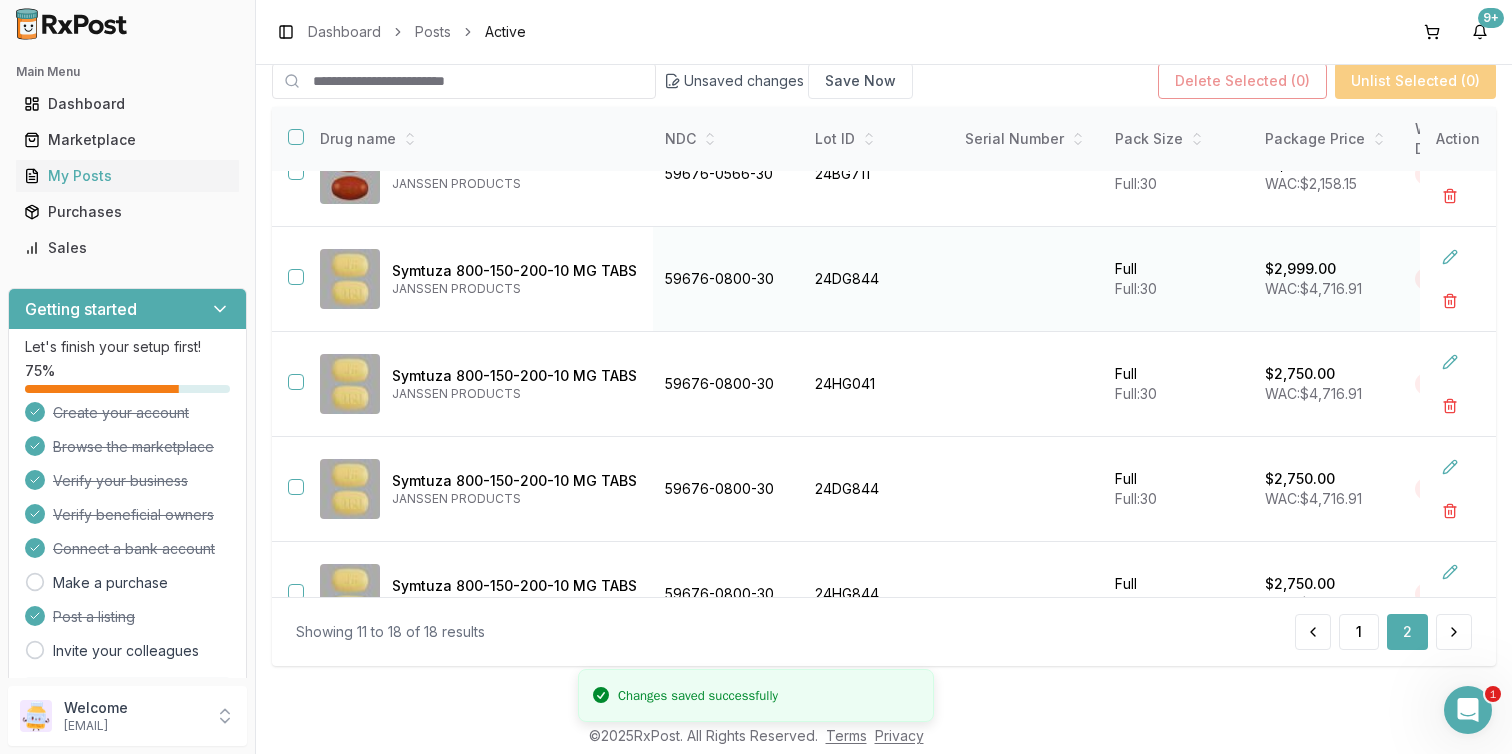 click at bounding box center [1458, 279] 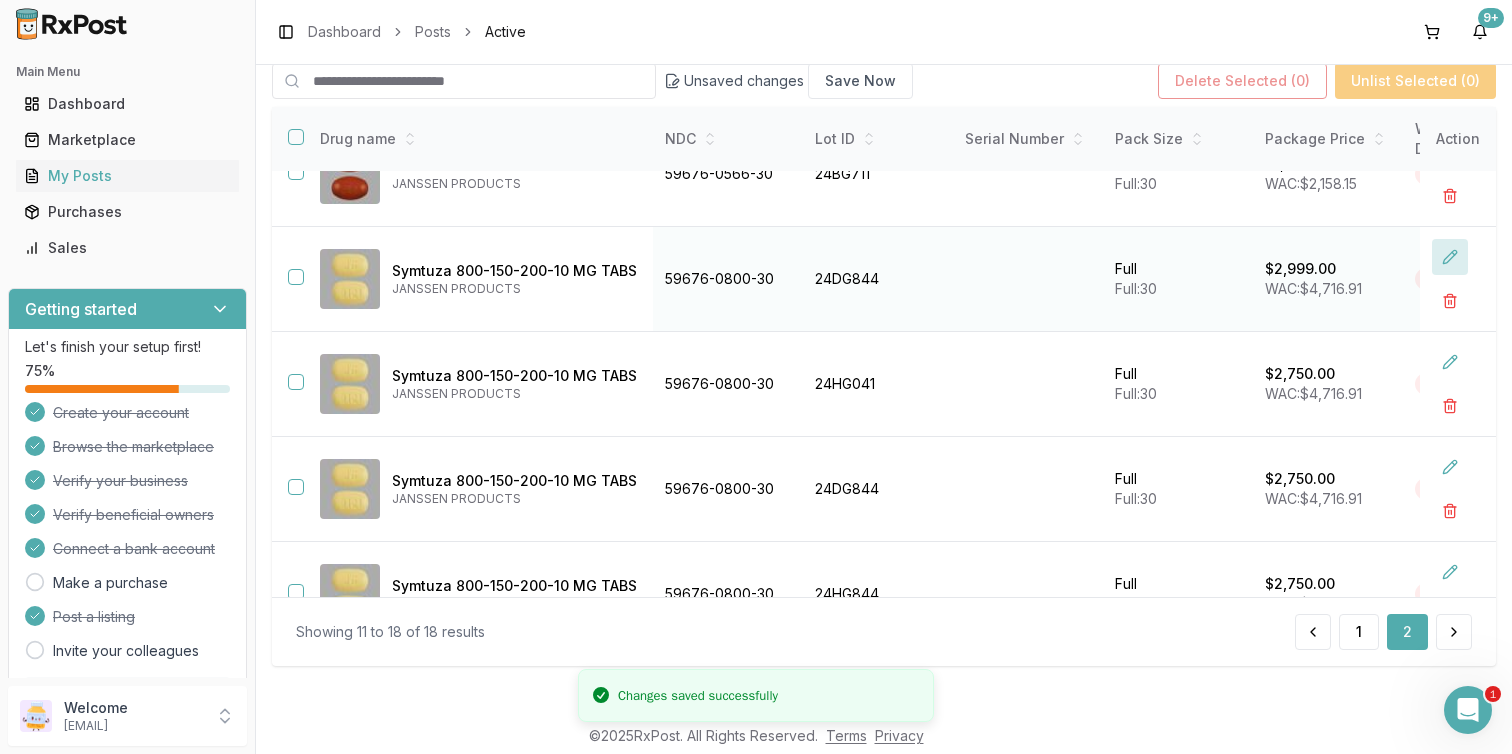 click at bounding box center (1450, 257) 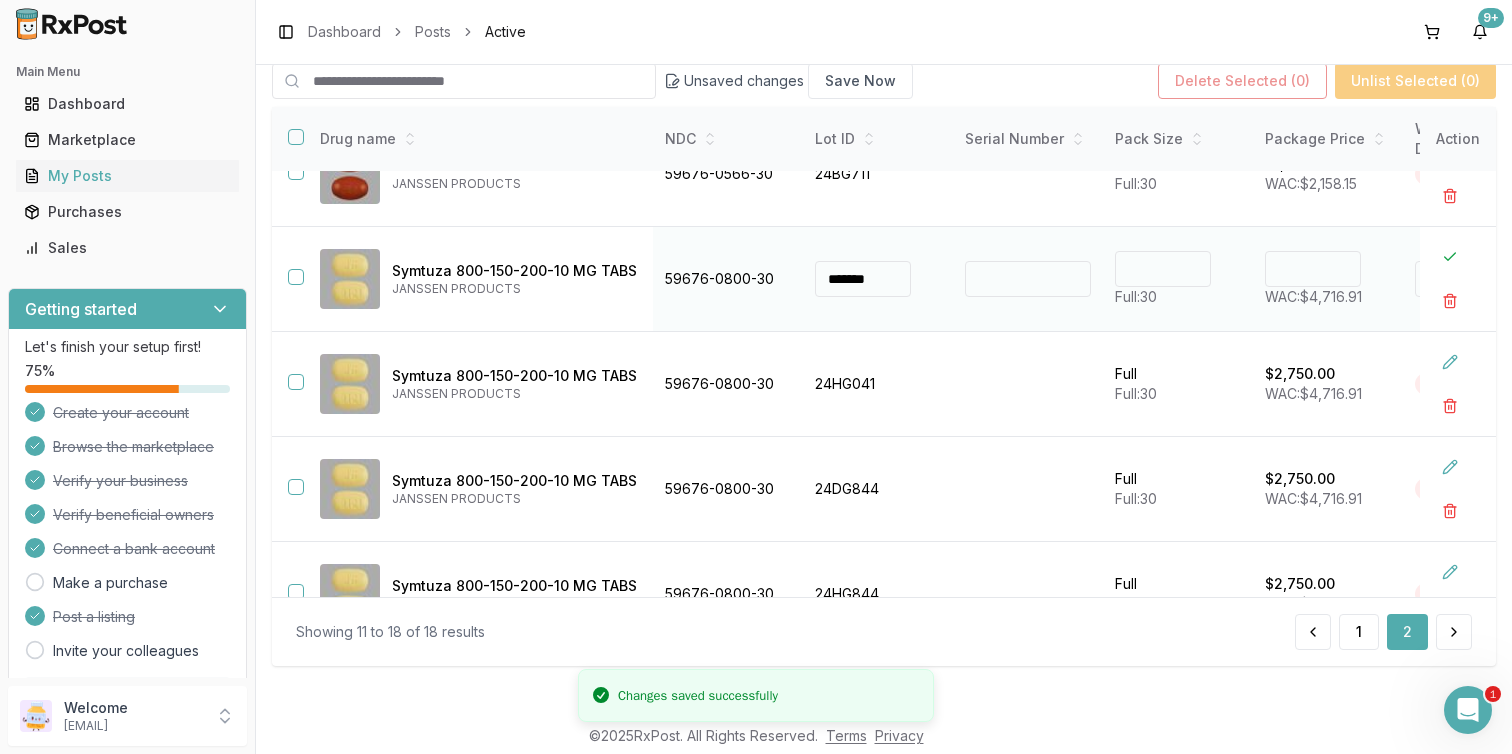 click on "****" at bounding box center [1313, 269] 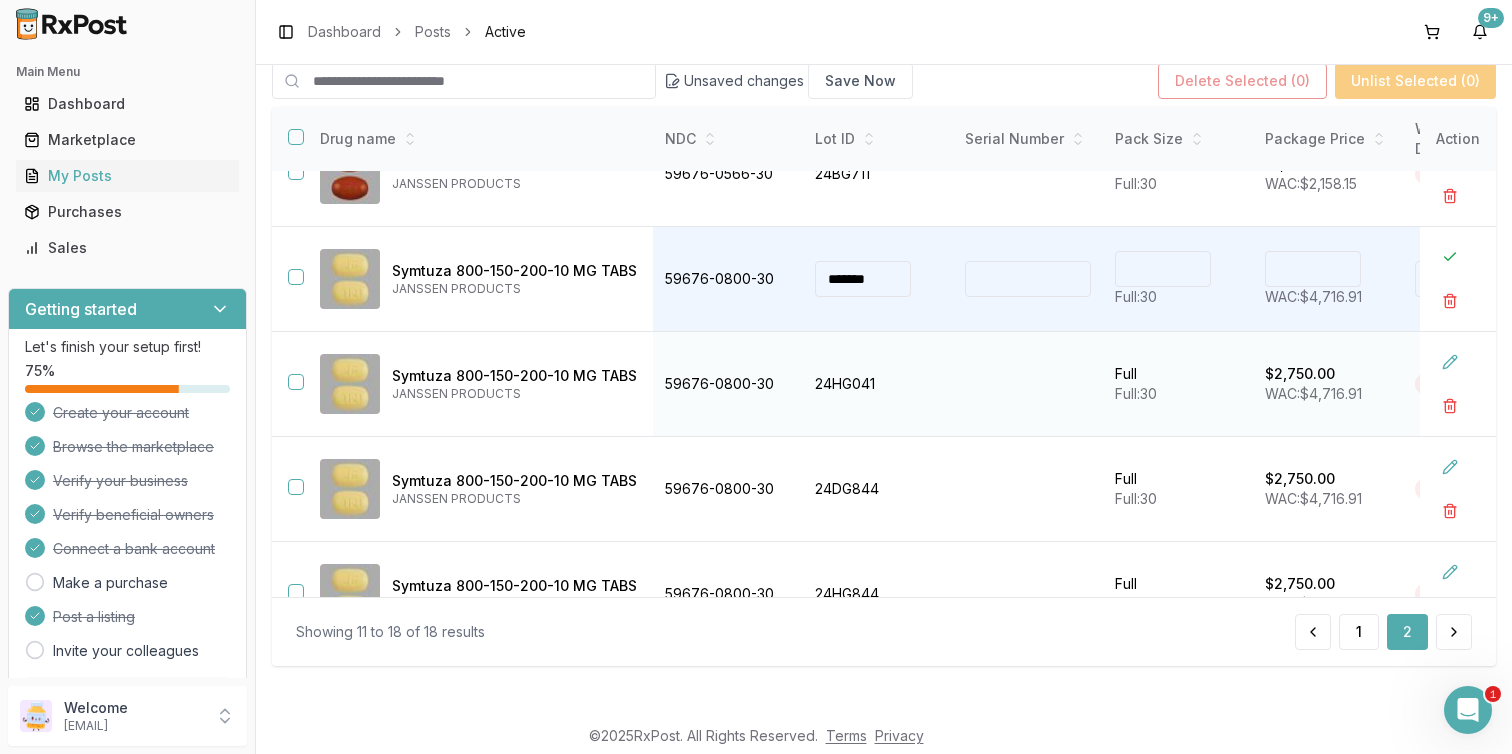 type on "*******" 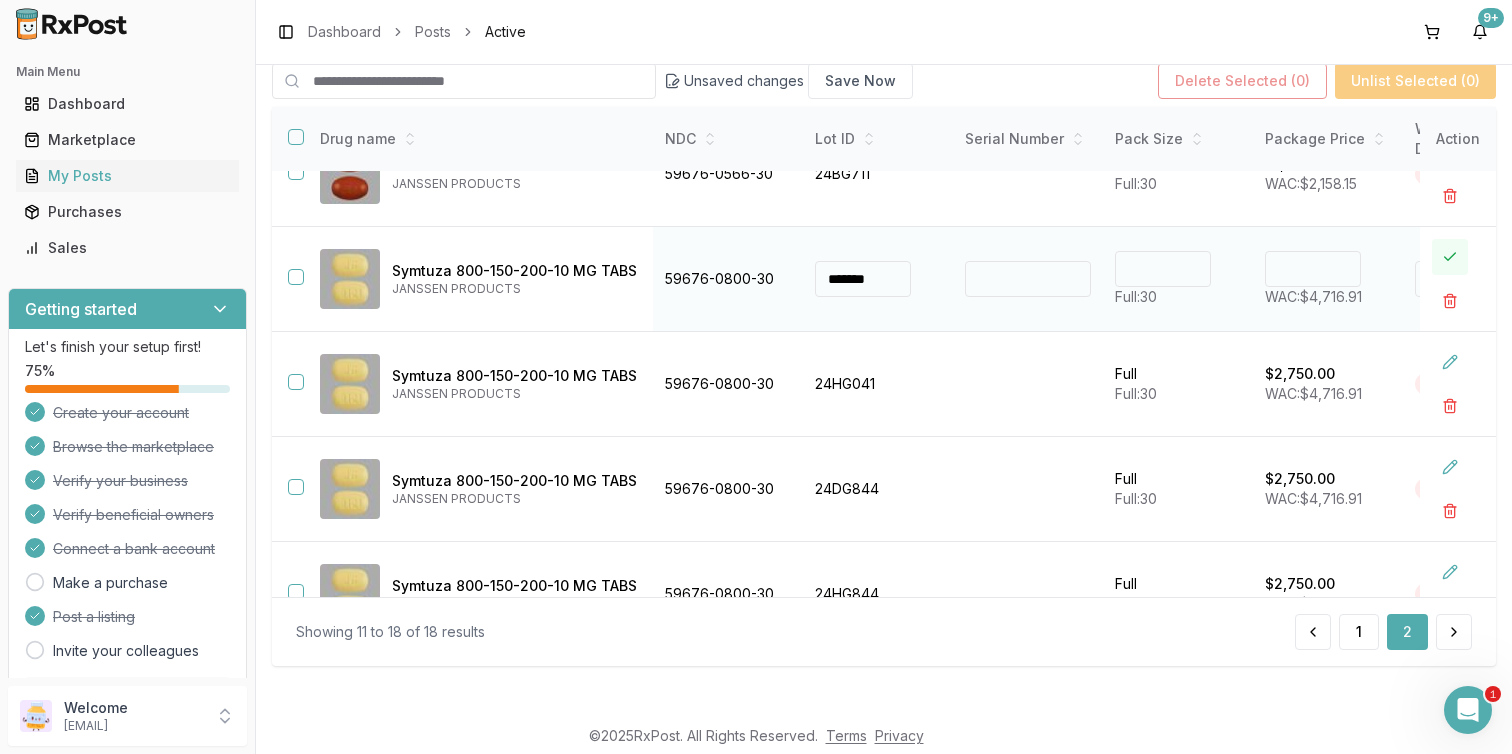 drag, startPoint x: 1343, startPoint y: 360, endPoint x: 1435, endPoint y: 257, distance: 138.10503 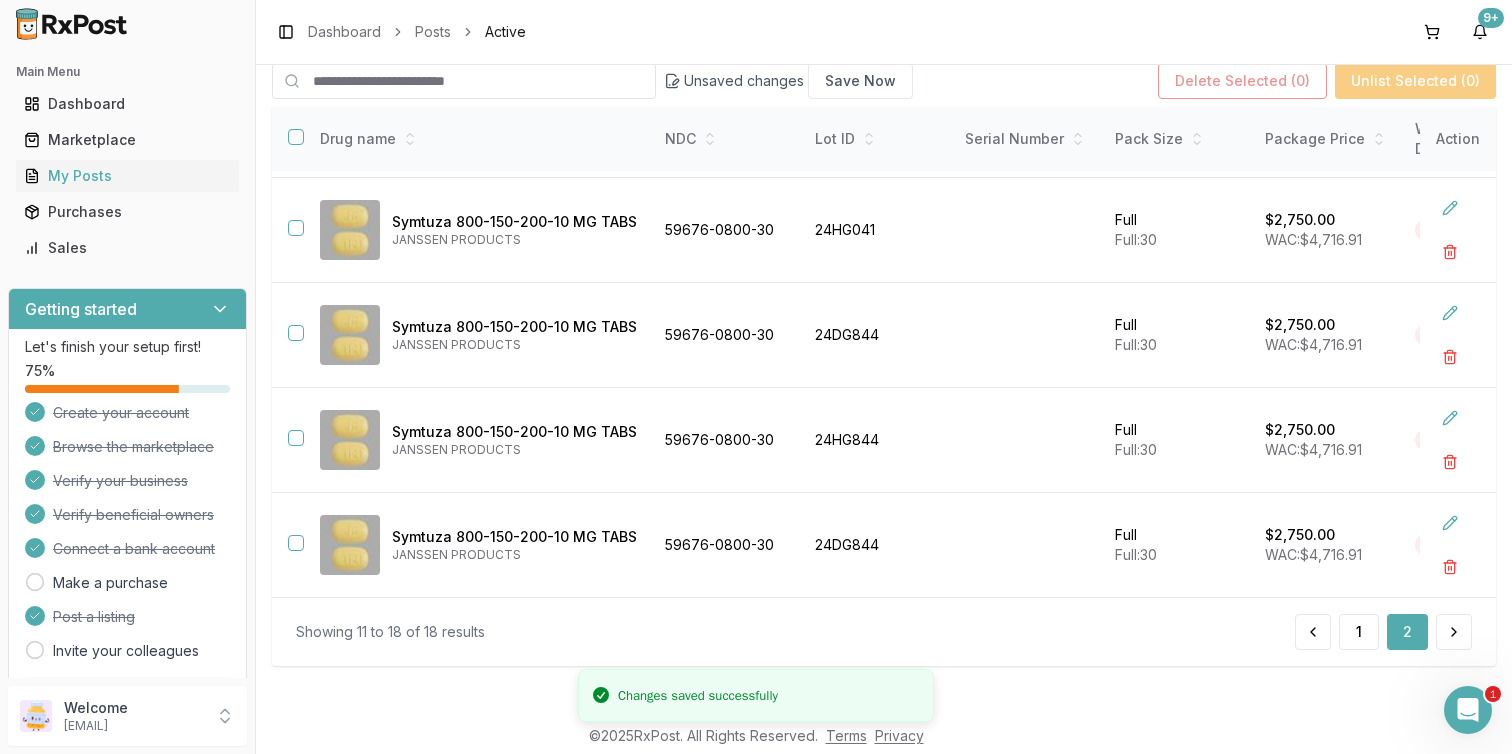 scroll, scrollTop: 0, scrollLeft: 0, axis: both 